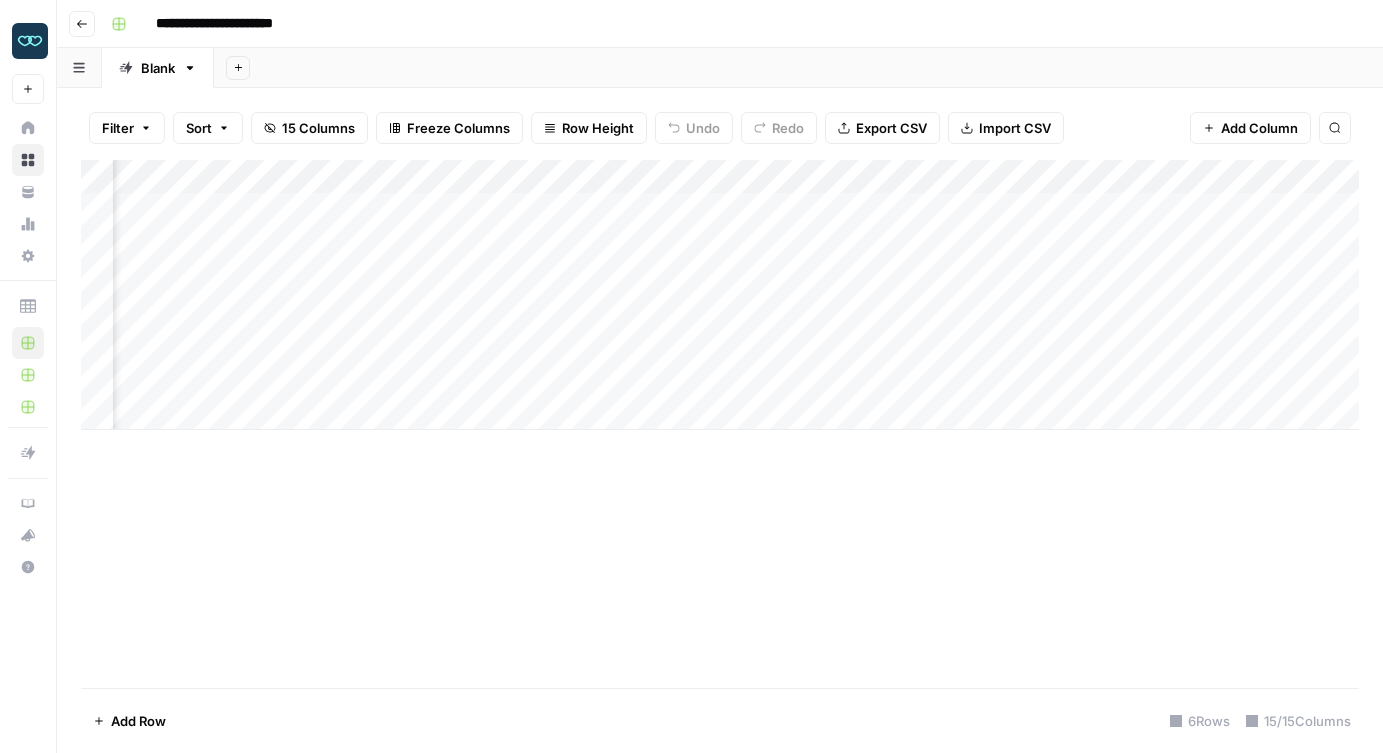 scroll, scrollTop: 0, scrollLeft: 0, axis: both 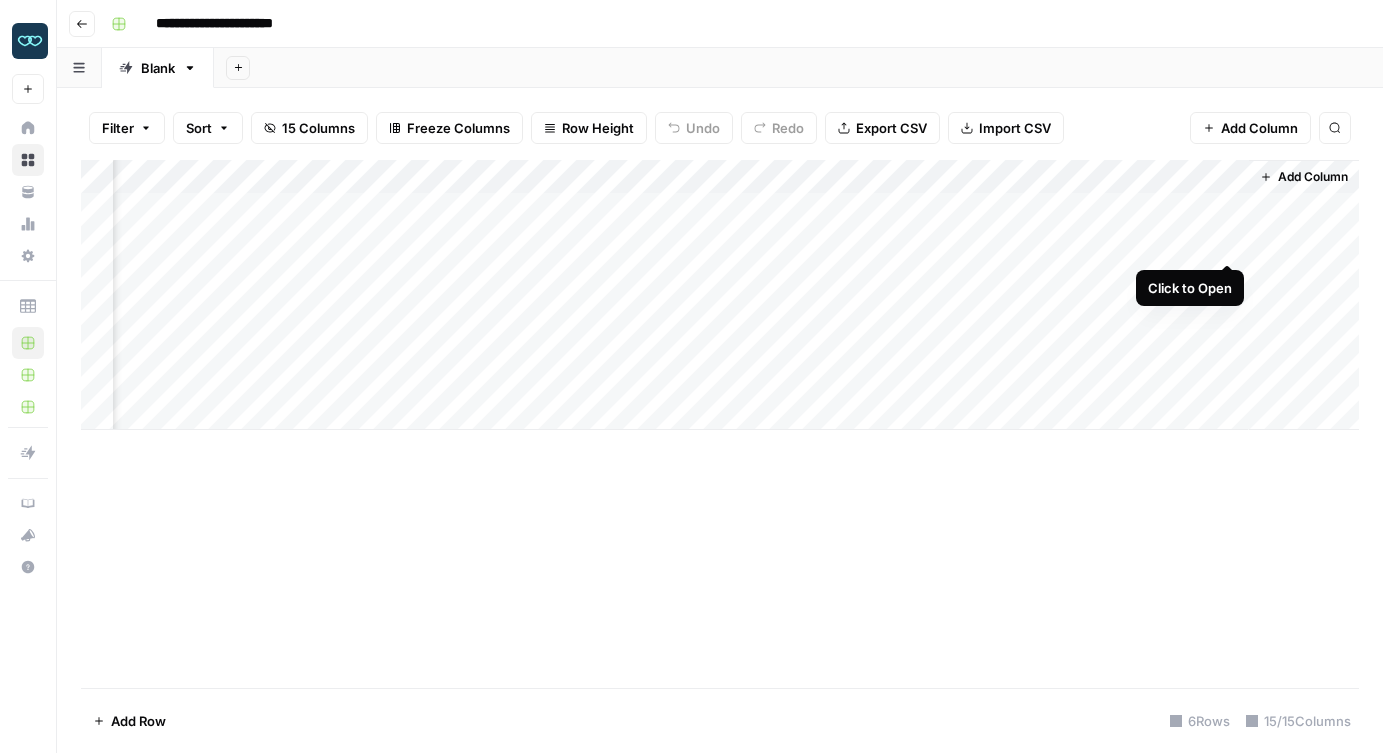 click on "Add Column" at bounding box center [720, 295] 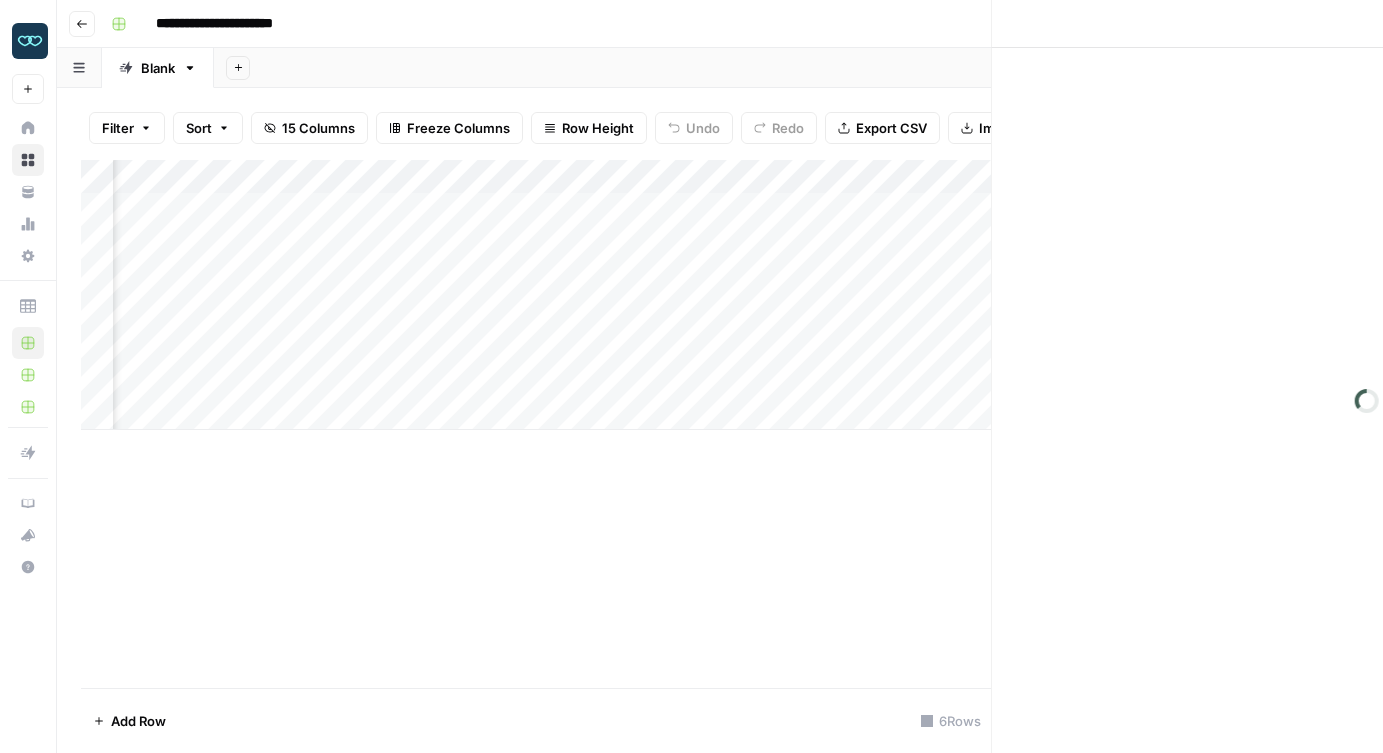 scroll, scrollTop: 0, scrollLeft: 1558, axis: horizontal 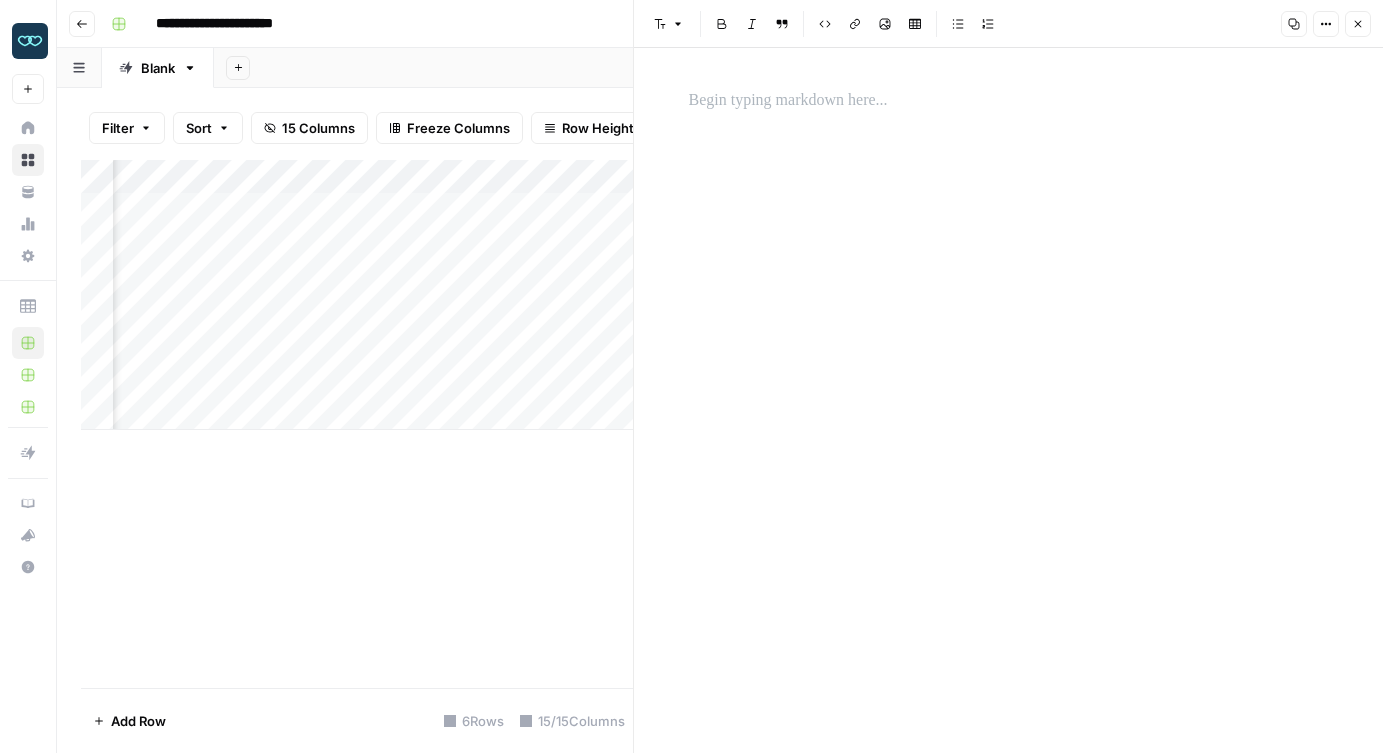 click 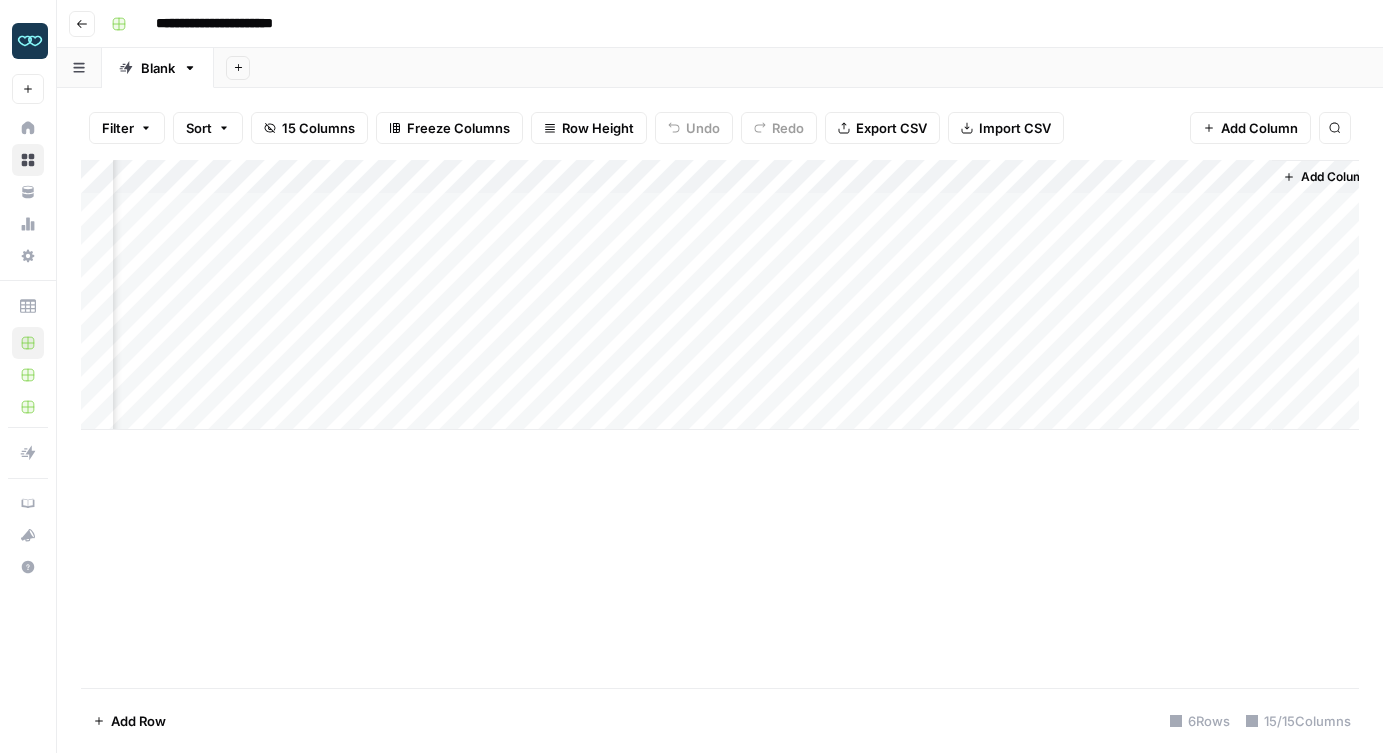 scroll, scrollTop: 0, scrollLeft: 1566, axis: horizontal 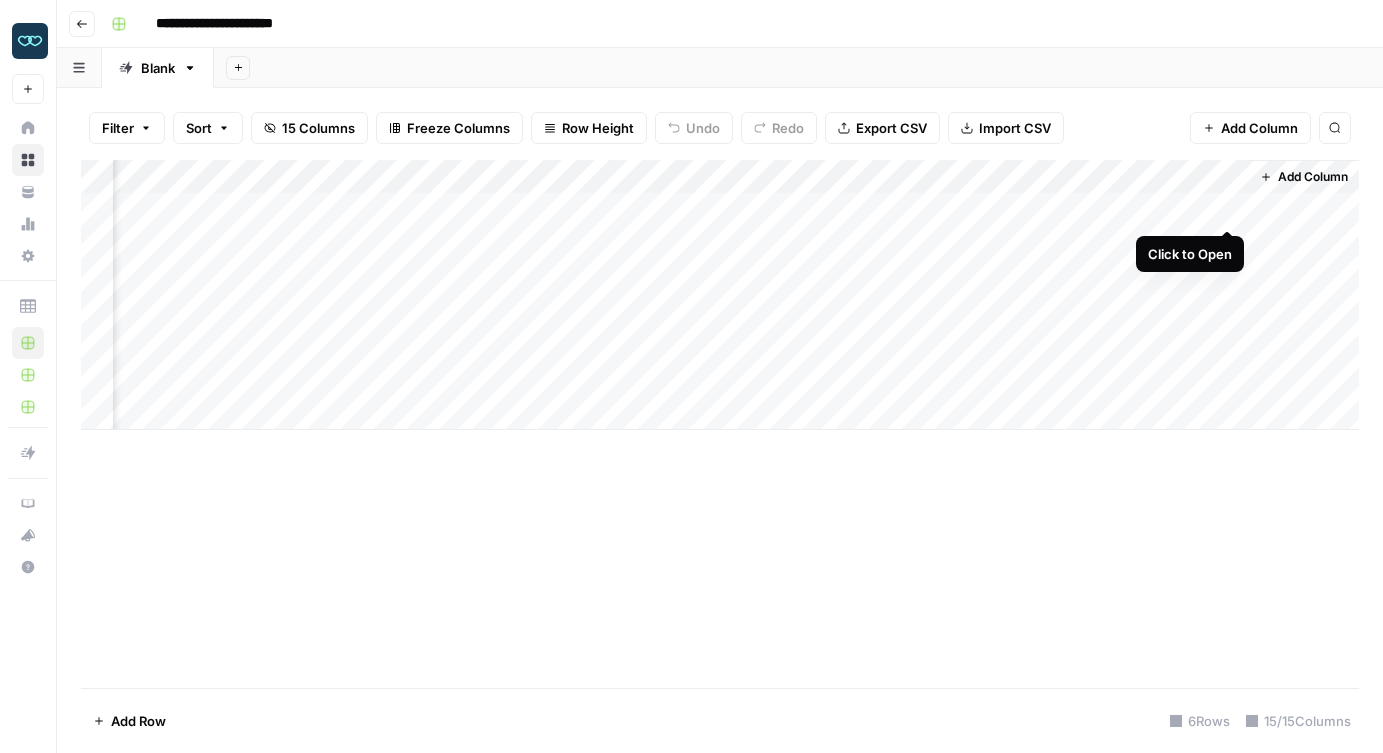 click on "Add Column" at bounding box center [720, 295] 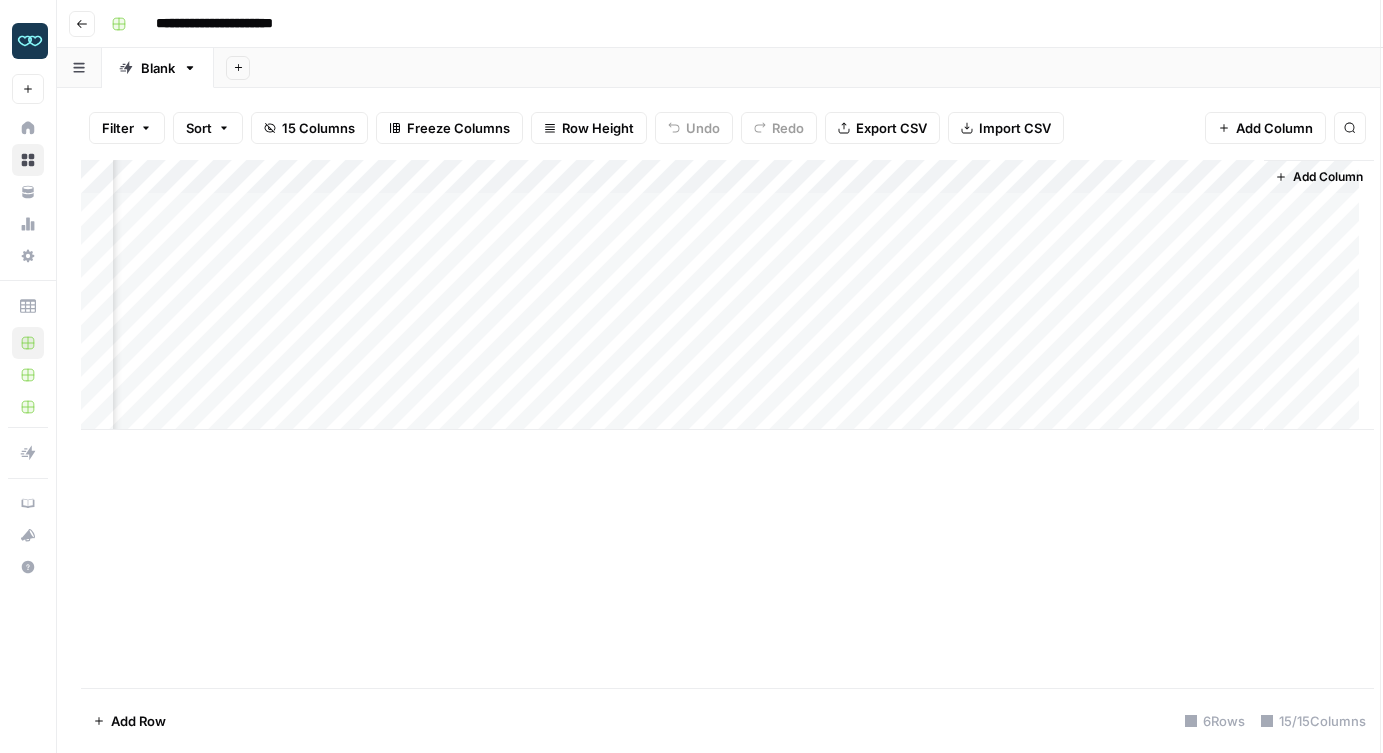 scroll, scrollTop: 0, scrollLeft: 1551, axis: horizontal 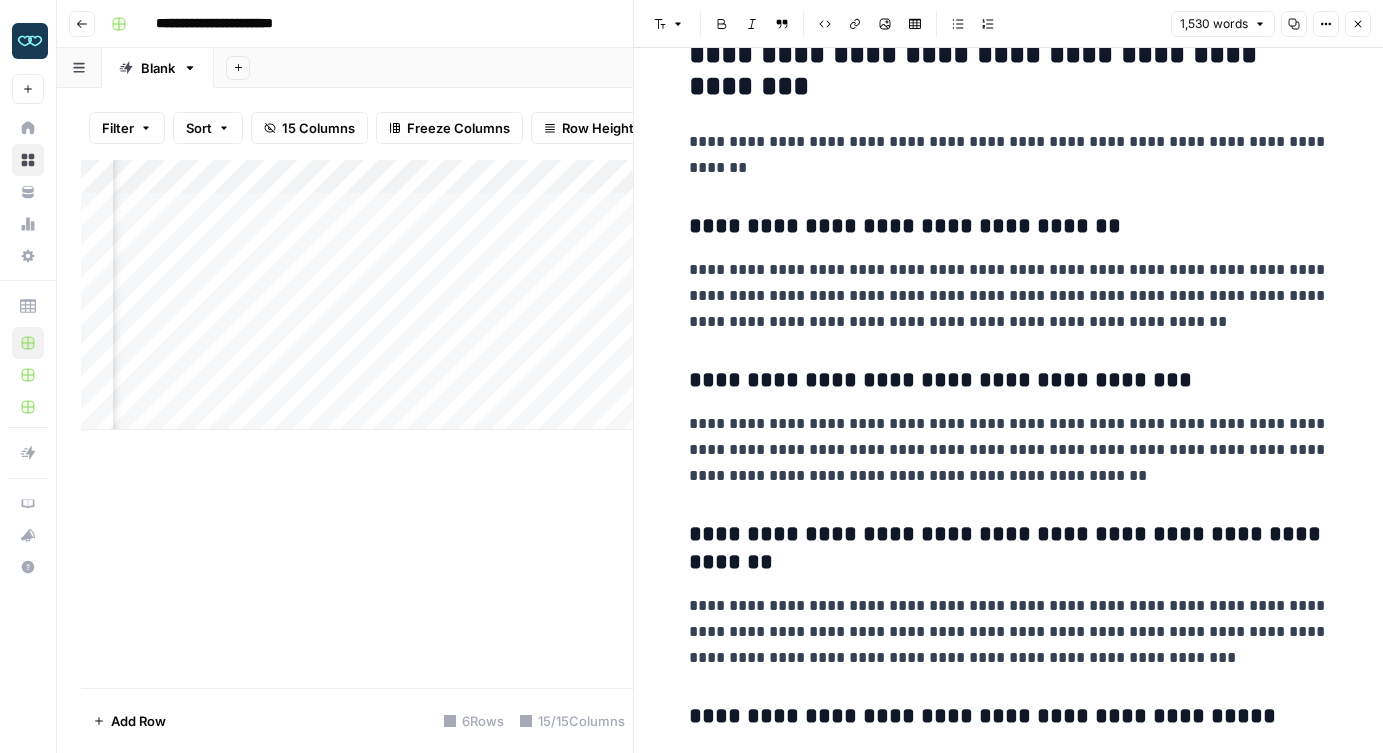 click 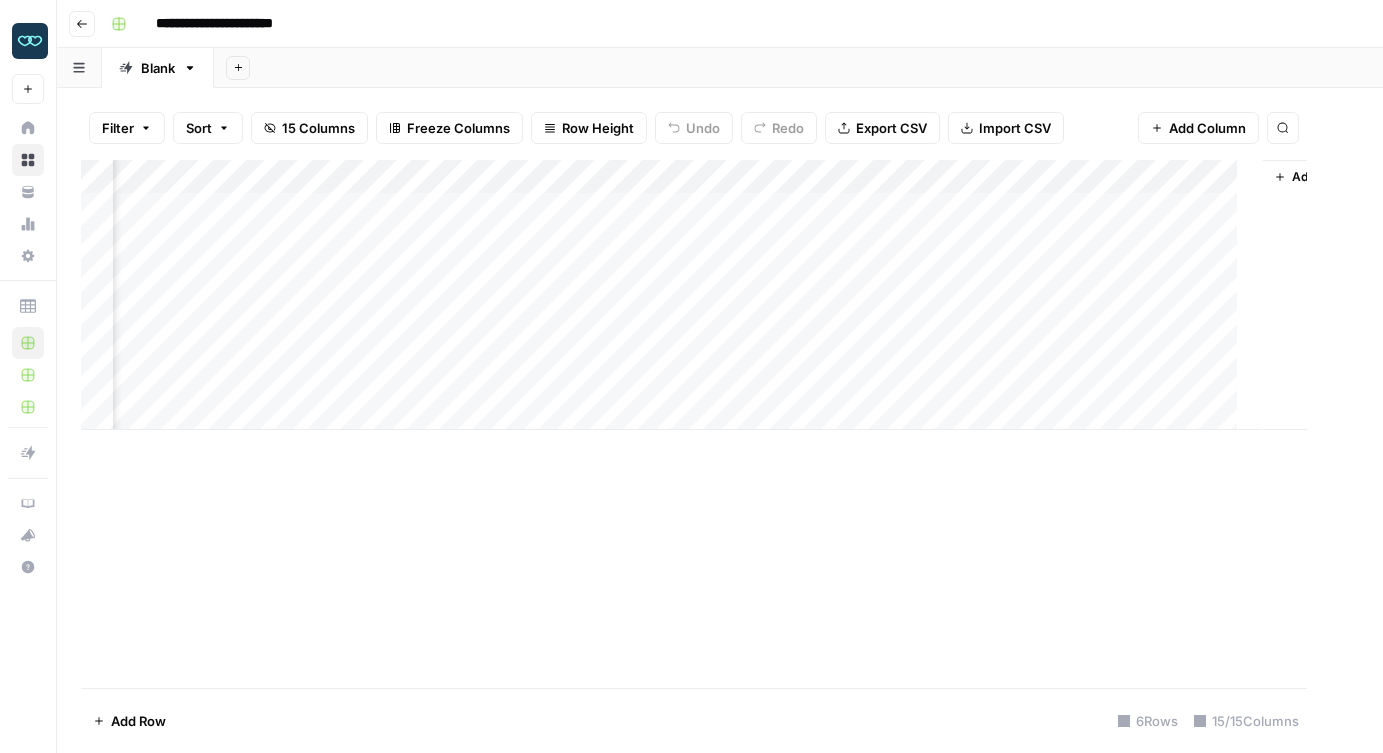 scroll, scrollTop: 0, scrollLeft: 1542, axis: horizontal 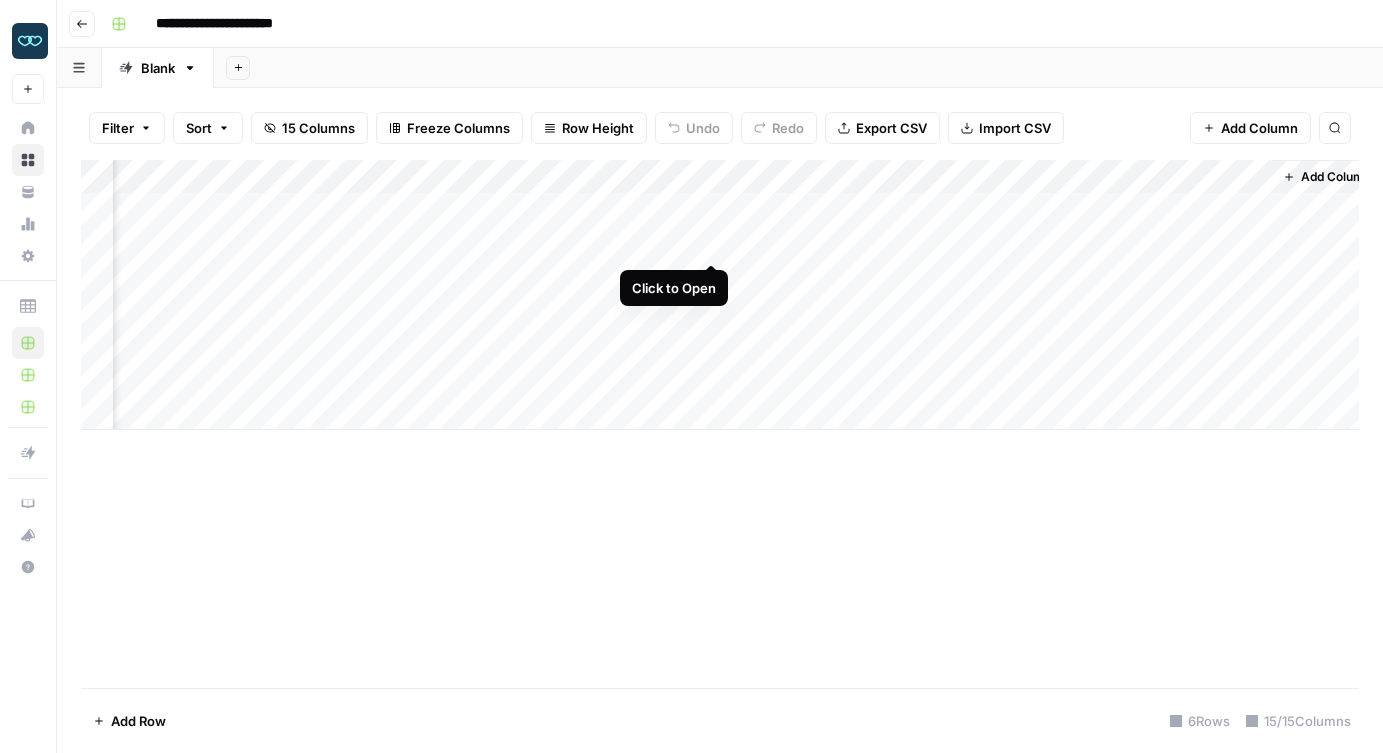 click on "Add Column" at bounding box center [720, 295] 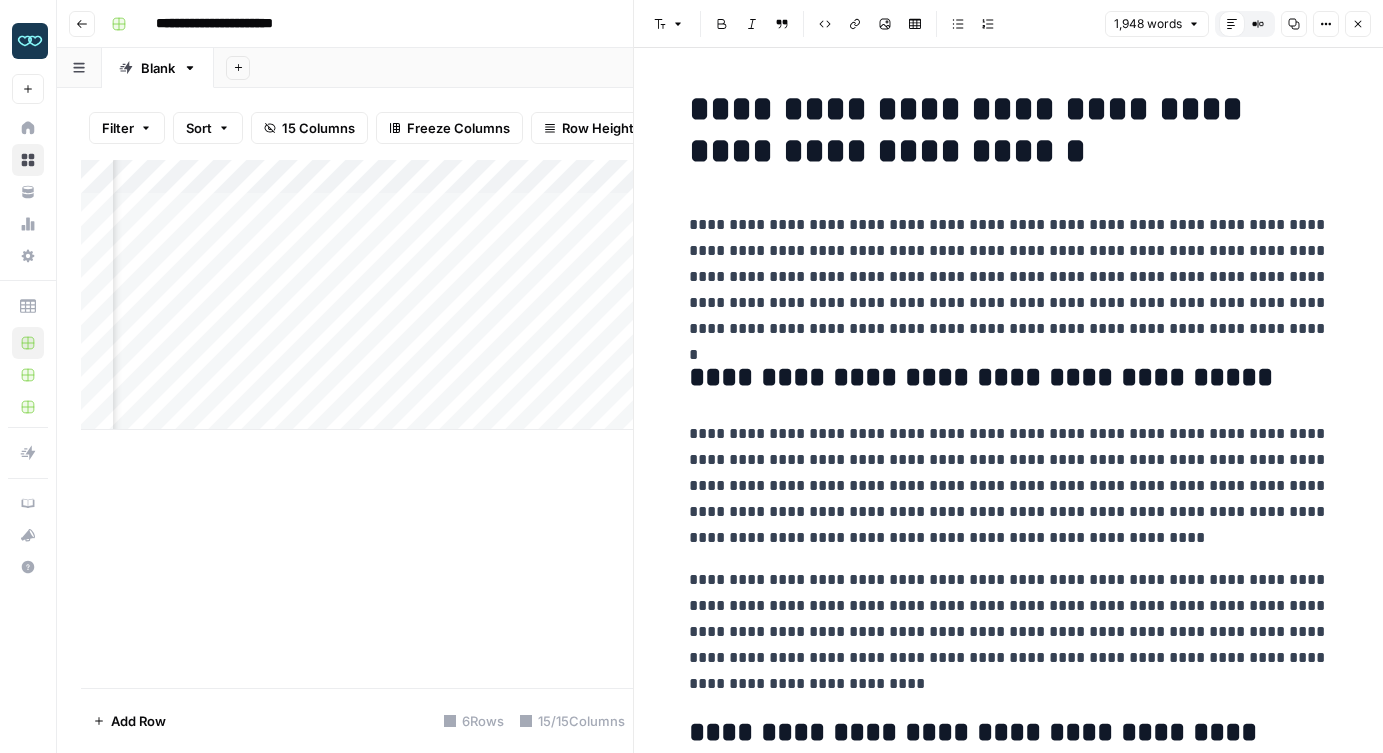 click 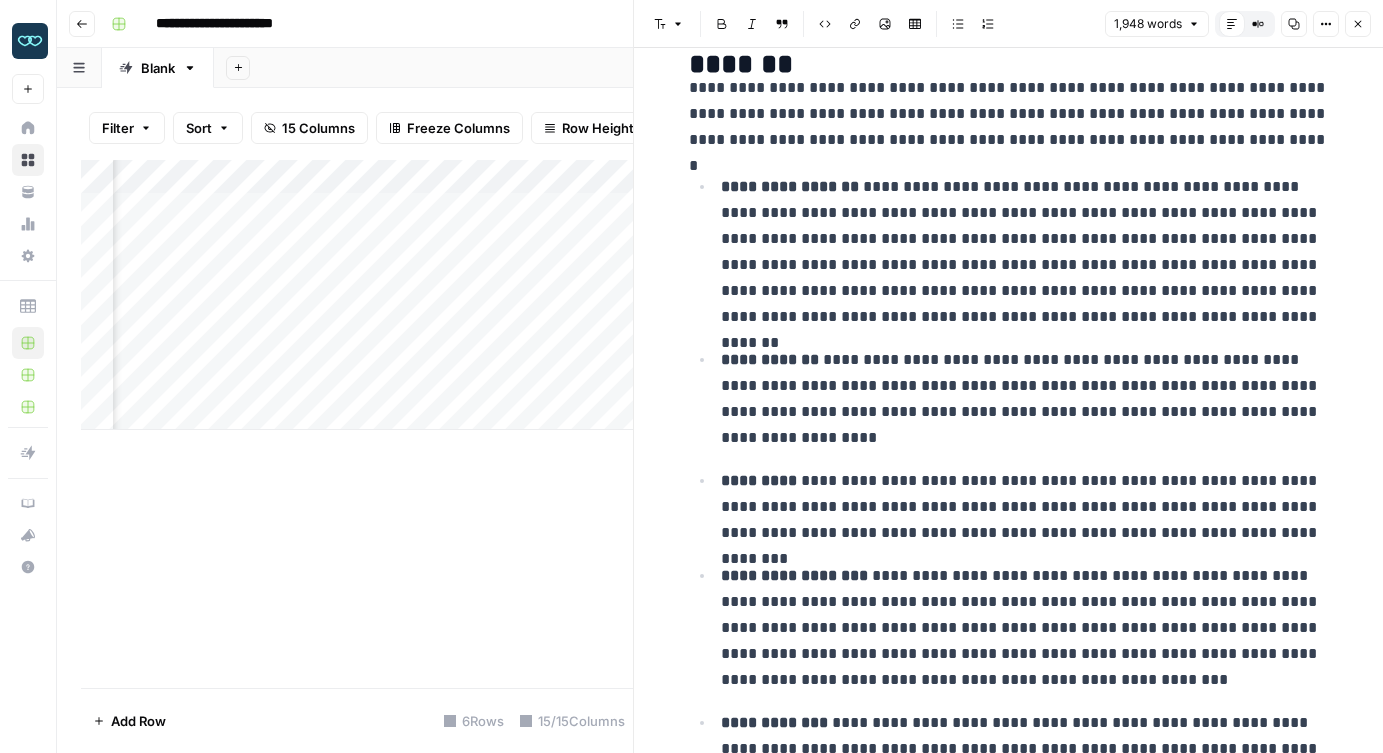 scroll, scrollTop: 2698, scrollLeft: 0, axis: vertical 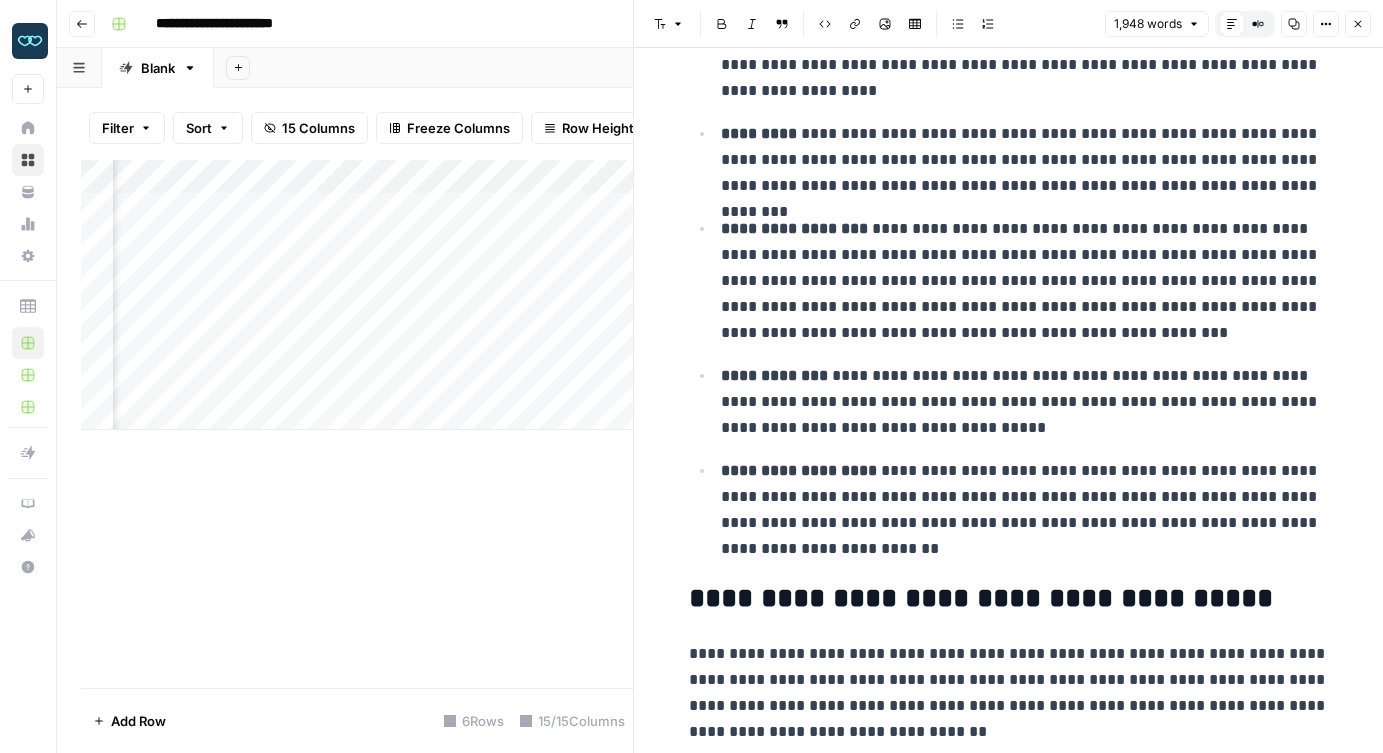 click 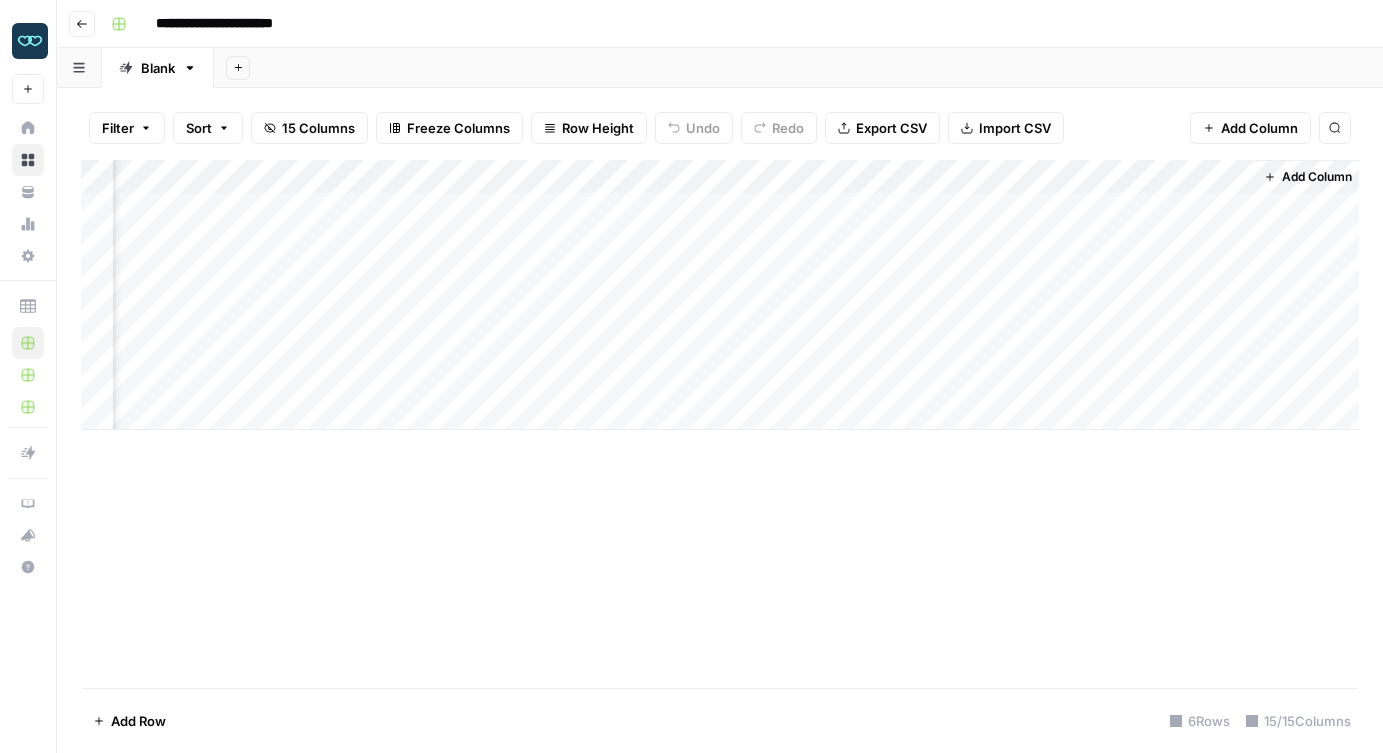 scroll, scrollTop: 0, scrollLeft: 1566, axis: horizontal 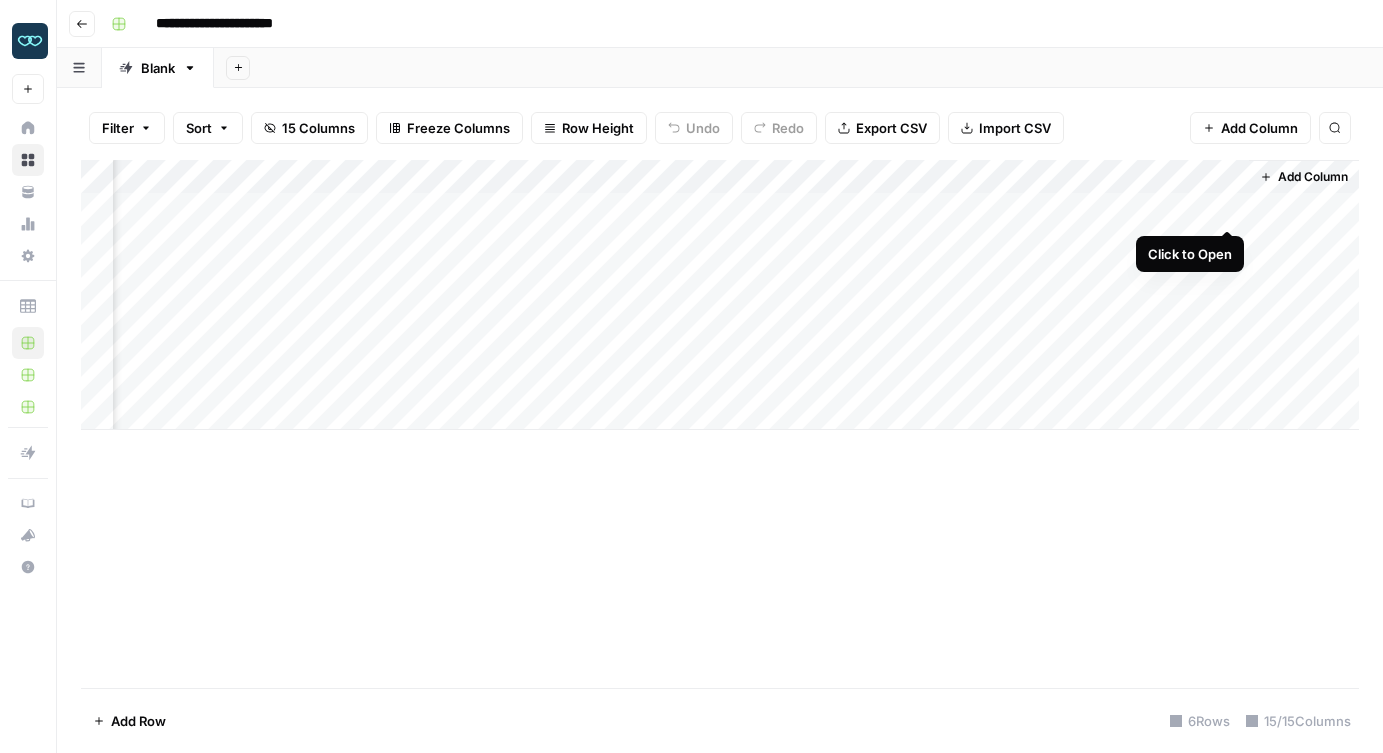 click on "Add Column" at bounding box center [720, 295] 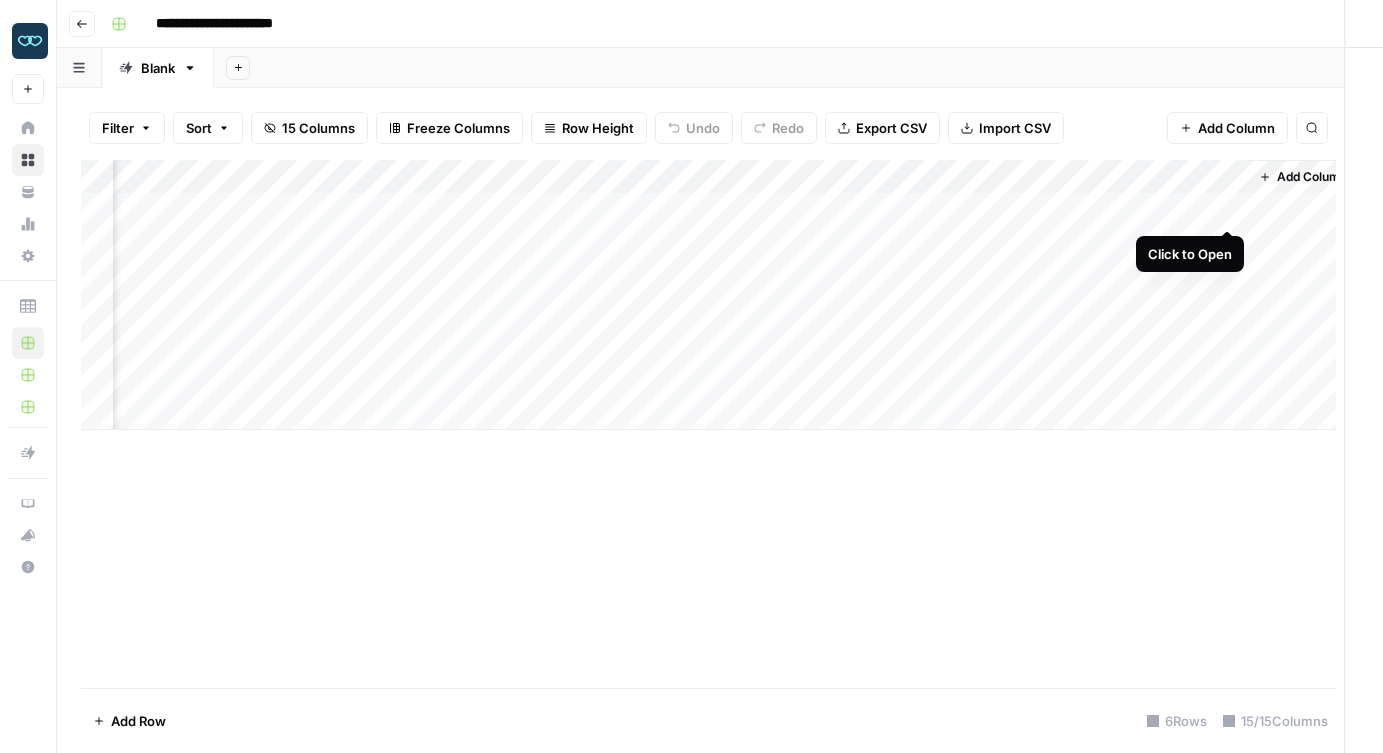 scroll, scrollTop: 0, scrollLeft: 1551, axis: horizontal 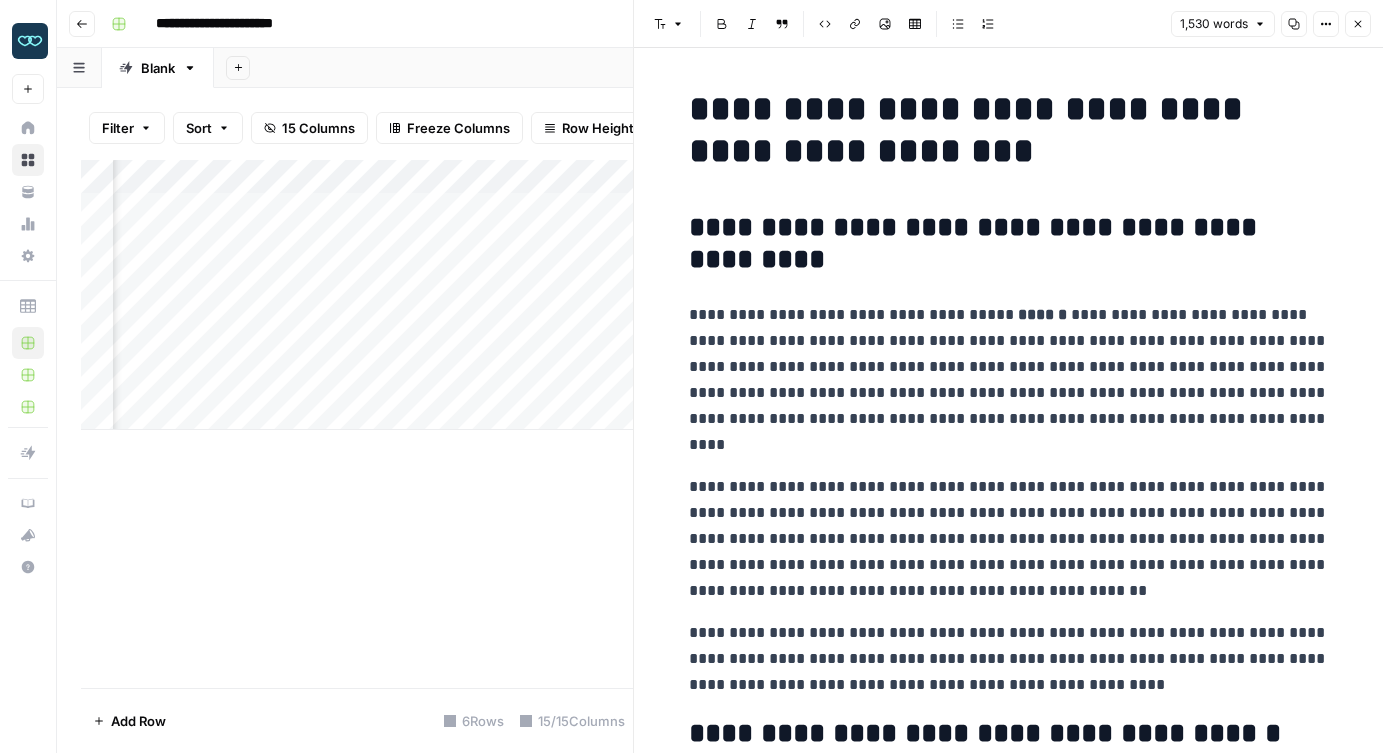 click on "Close" at bounding box center (1358, 24) 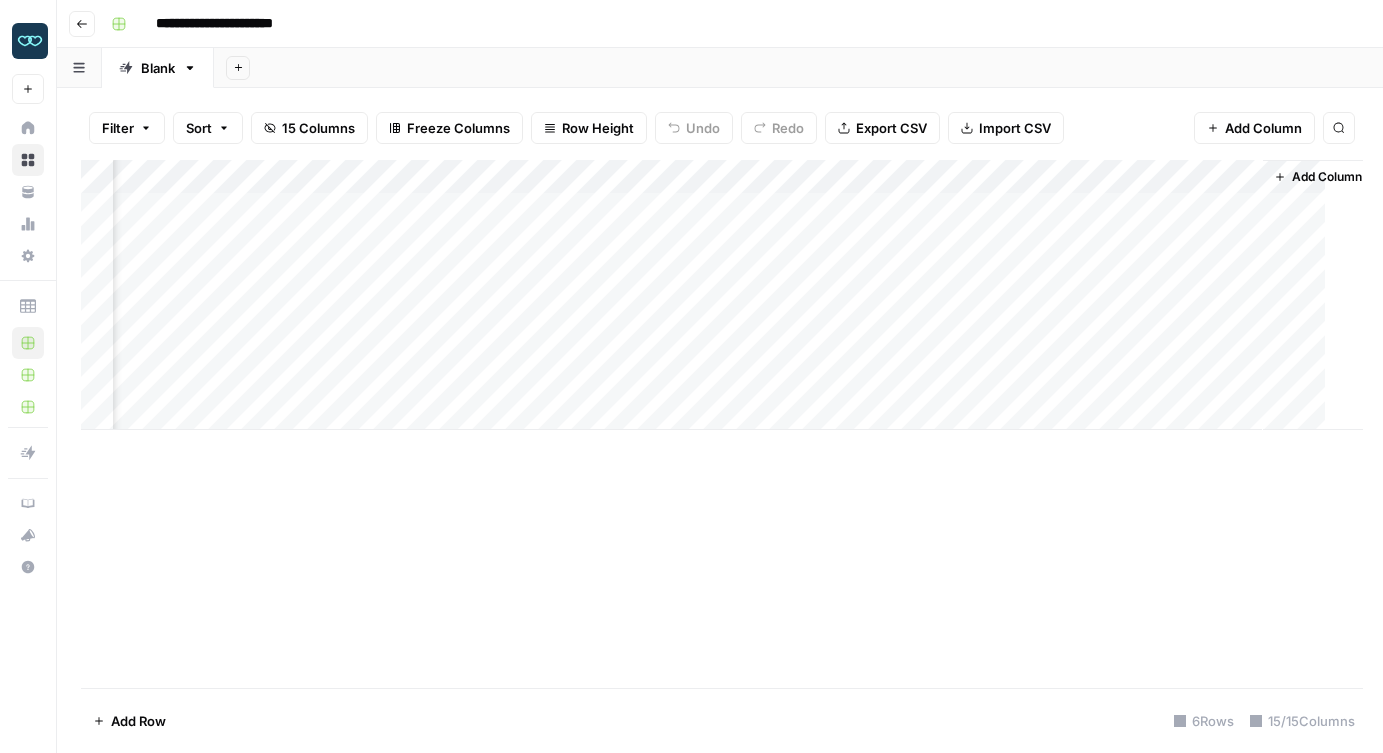 scroll, scrollTop: 0, scrollLeft: 1542, axis: horizontal 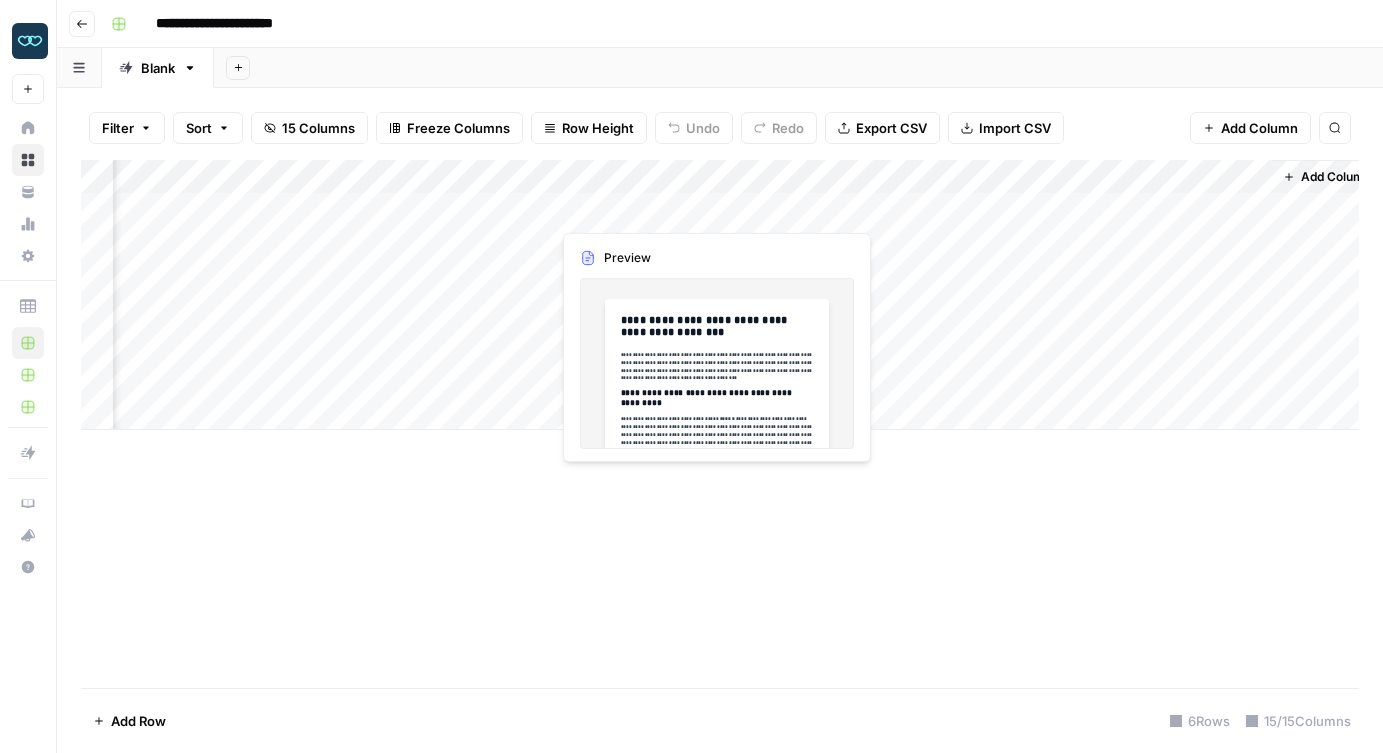 click on "Add Column" at bounding box center (720, 295) 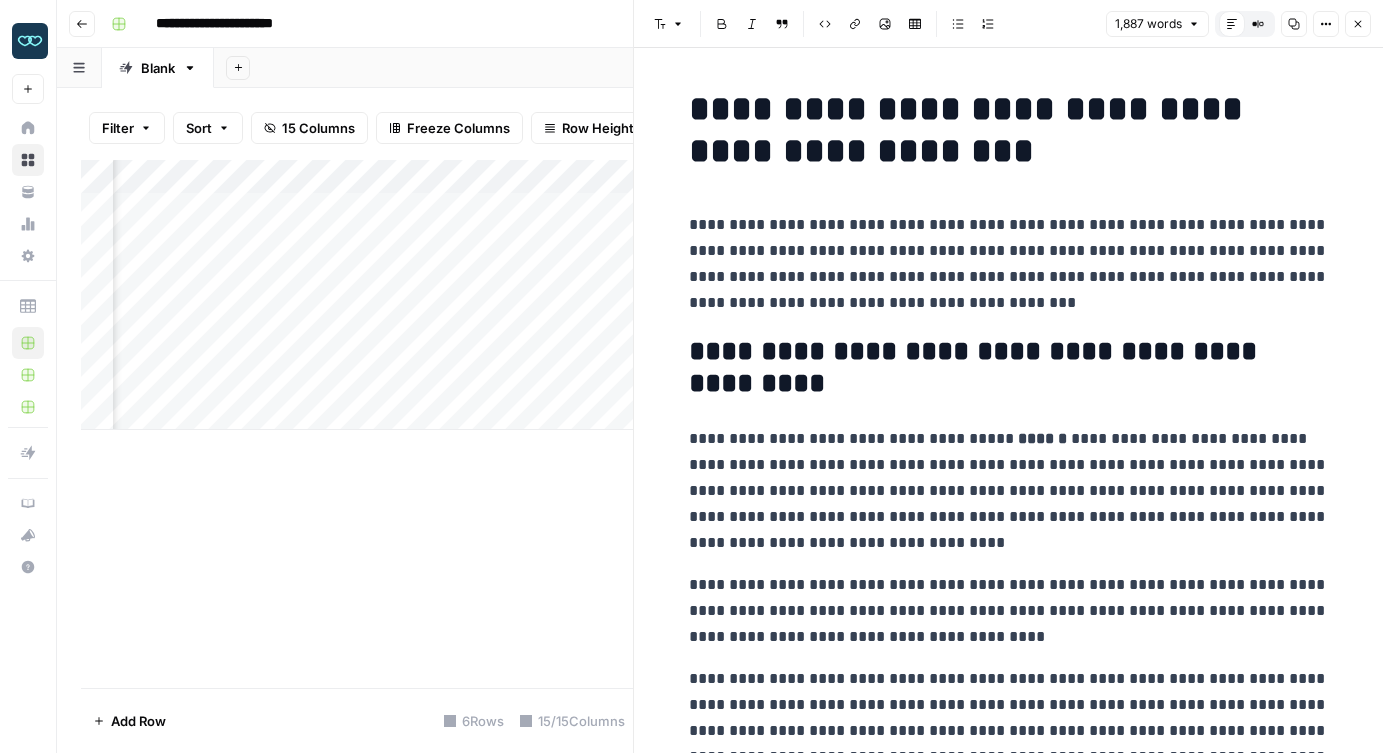 click 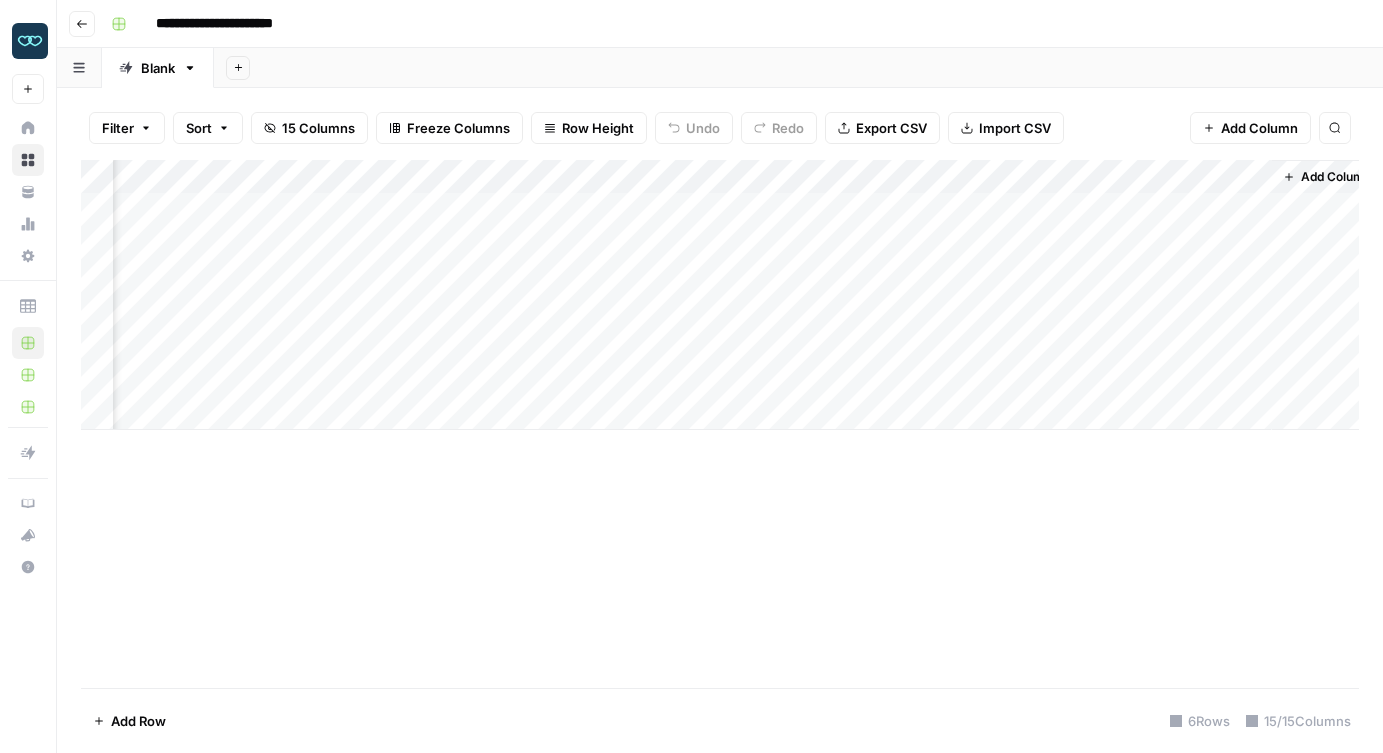 scroll, scrollTop: 0, scrollLeft: 0, axis: both 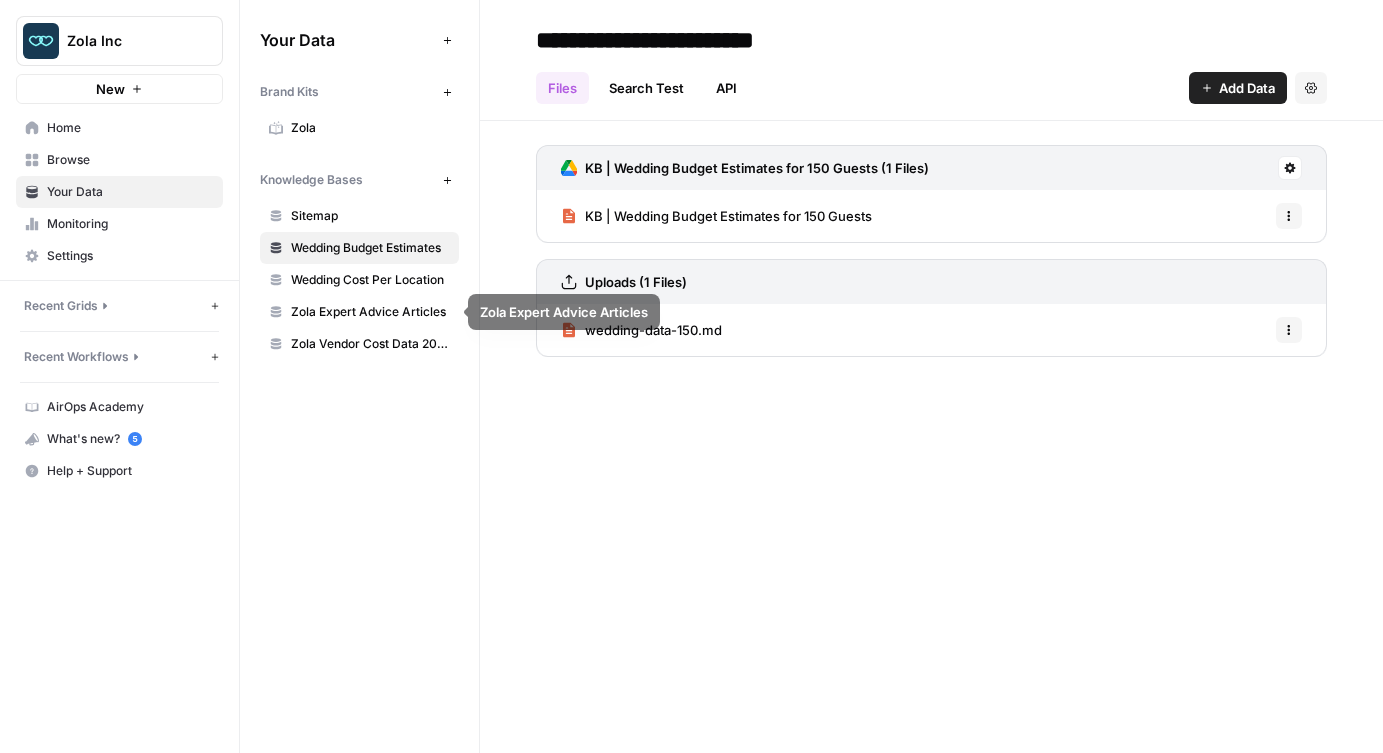 click on "Zola" at bounding box center [370, 128] 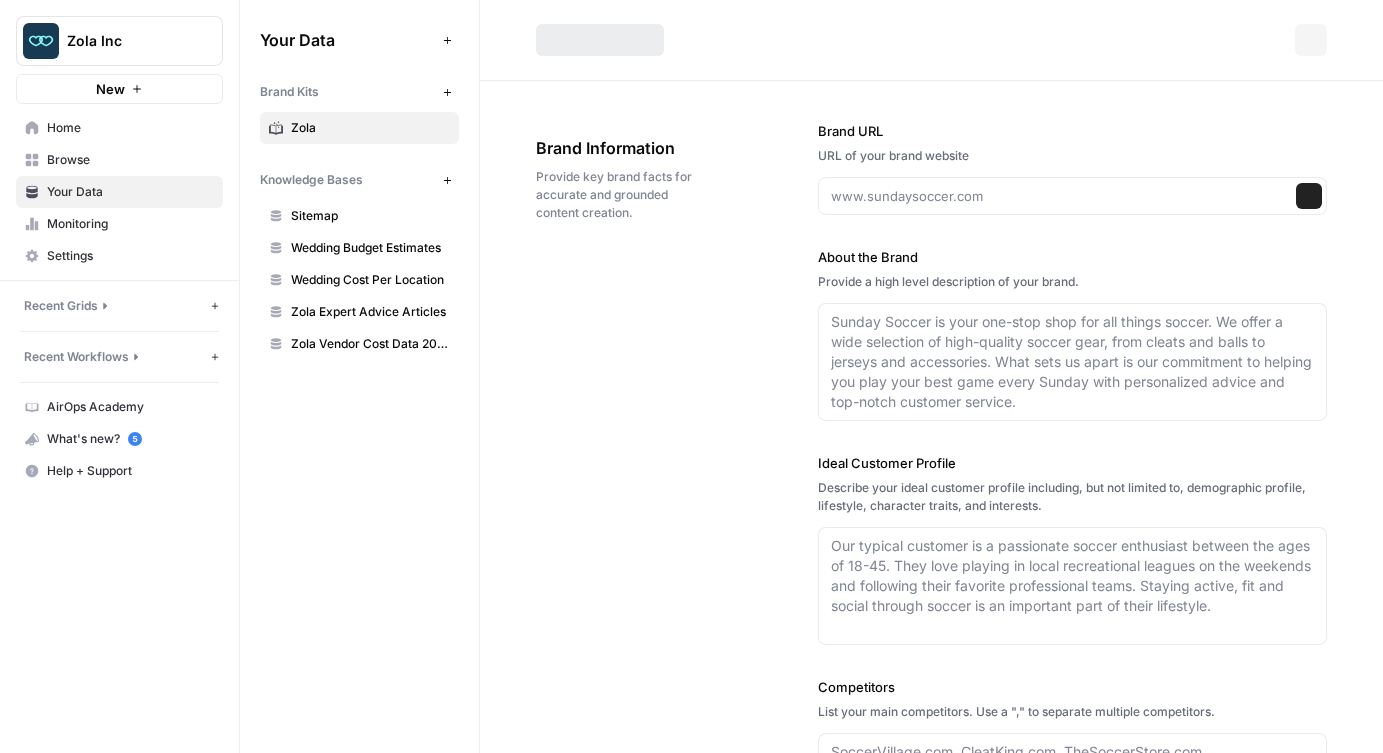 type on "www.zola.com" 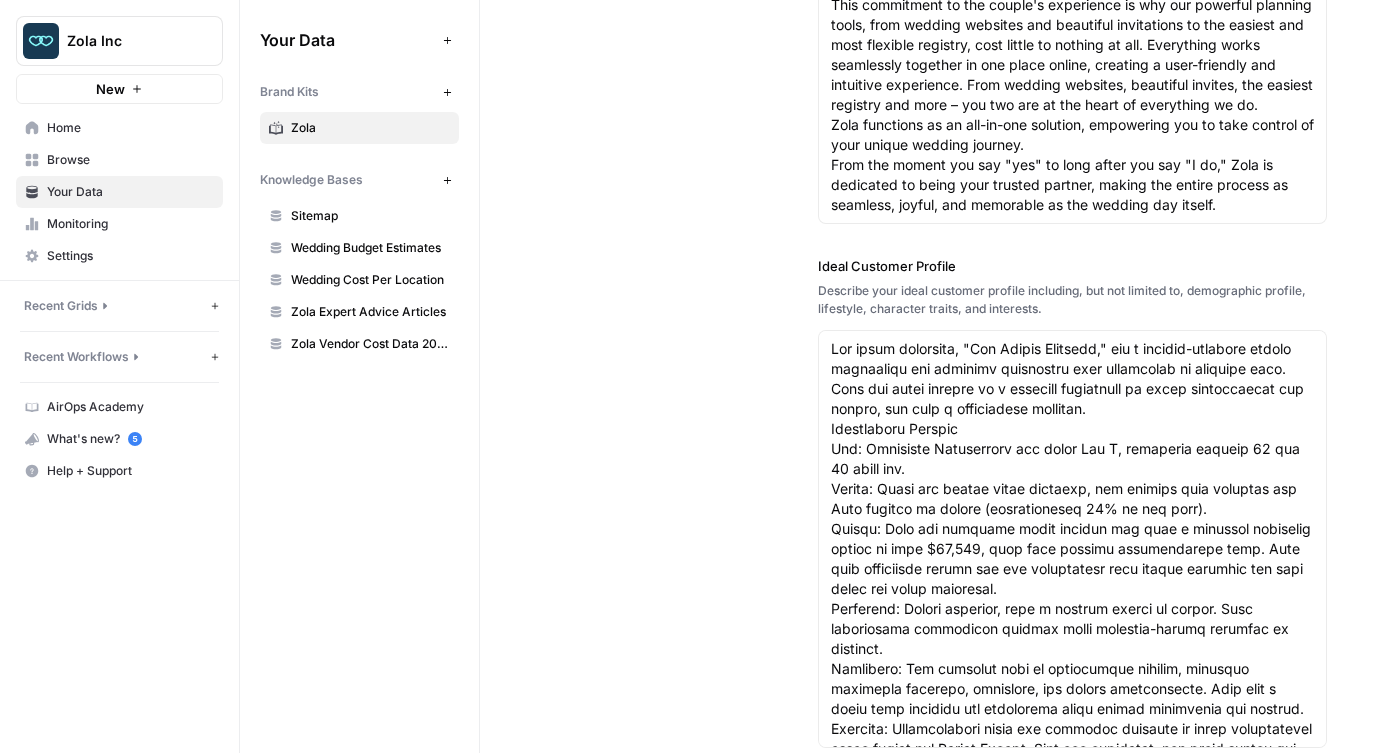 scroll, scrollTop: 543, scrollLeft: 0, axis: vertical 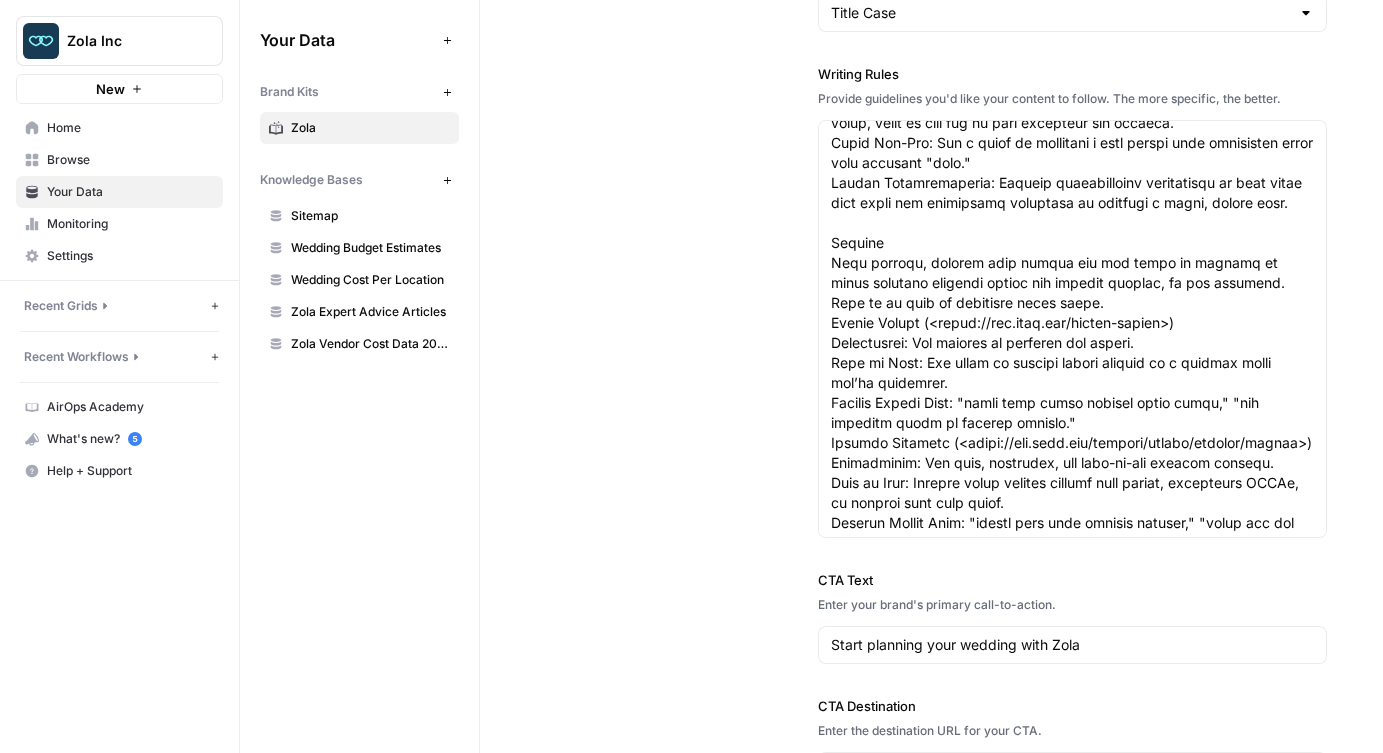 click on "Zola Vendor Cost Data 2025" at bounding box center (370, 344) 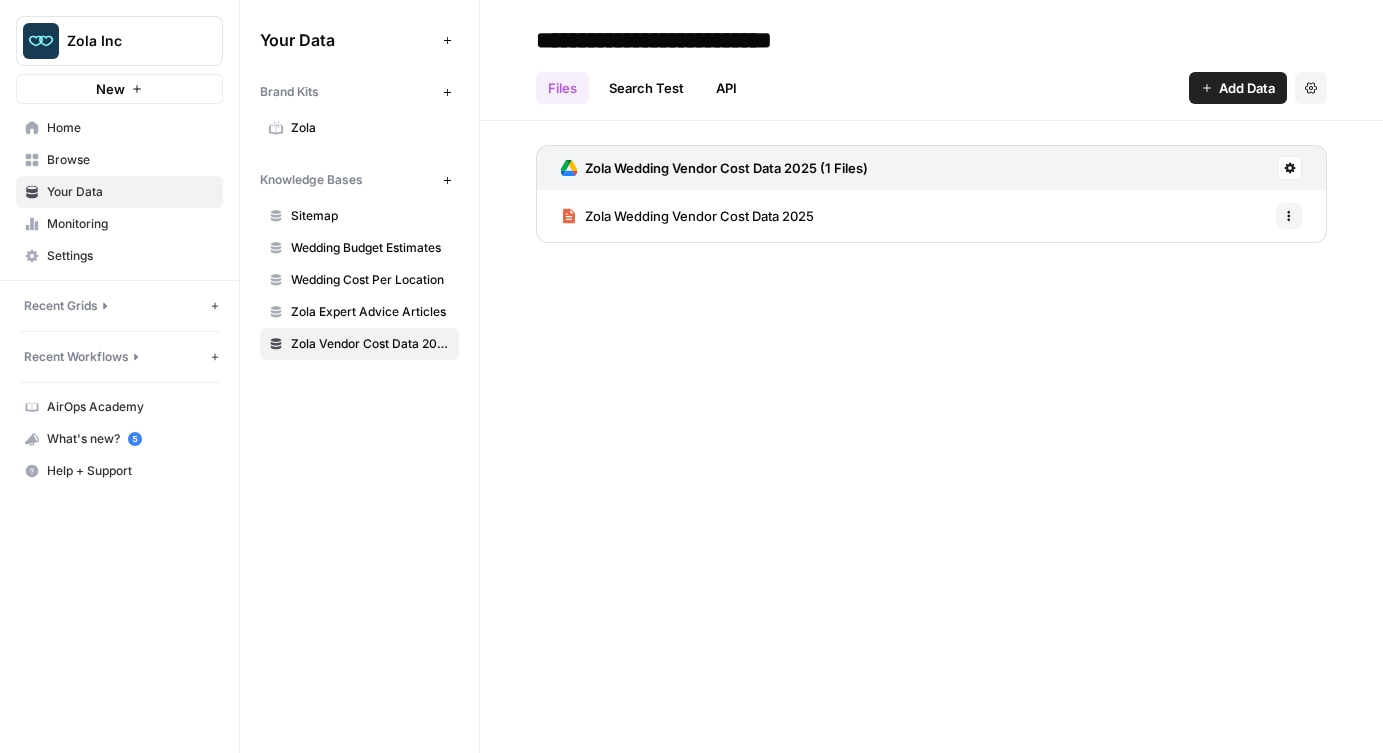 click on "**********" at bounding box center (700, 40) 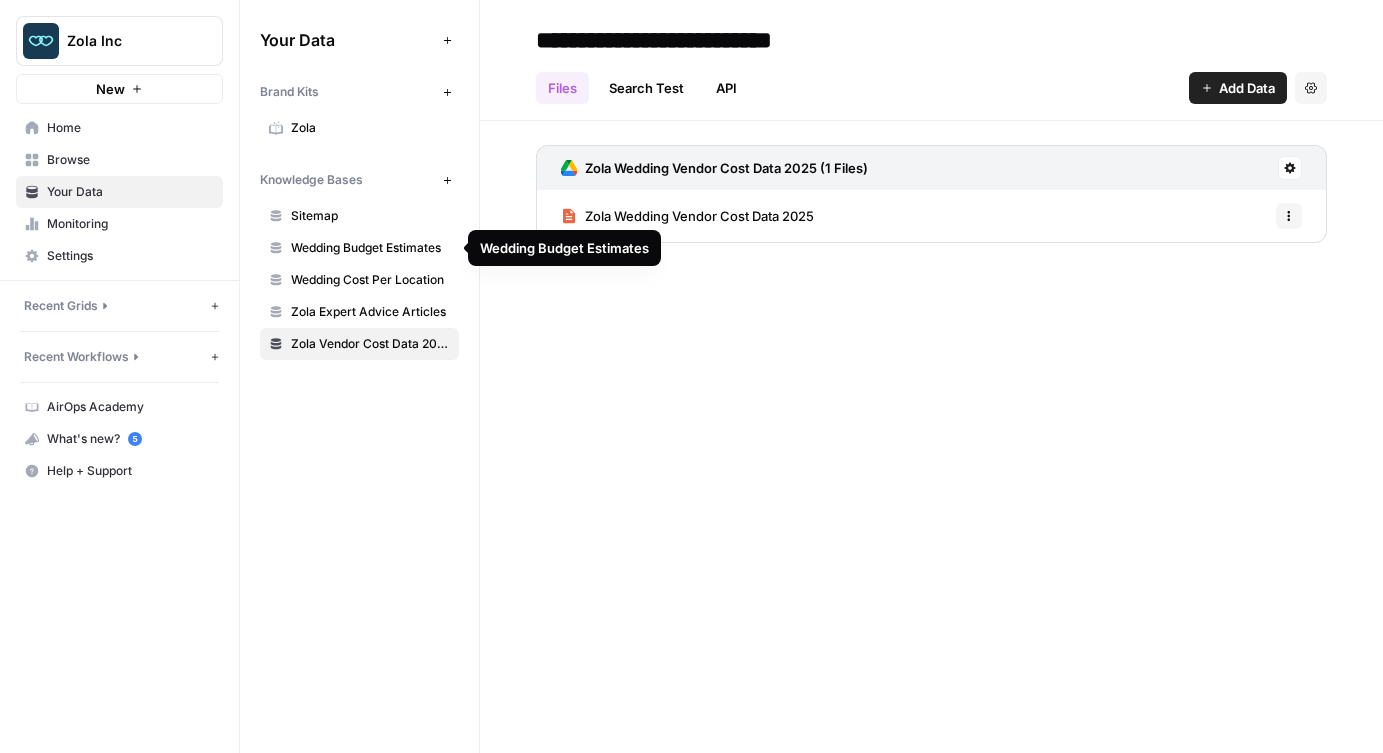 click on "Wedding Budget Estimates" at bounding box center (370, 248) 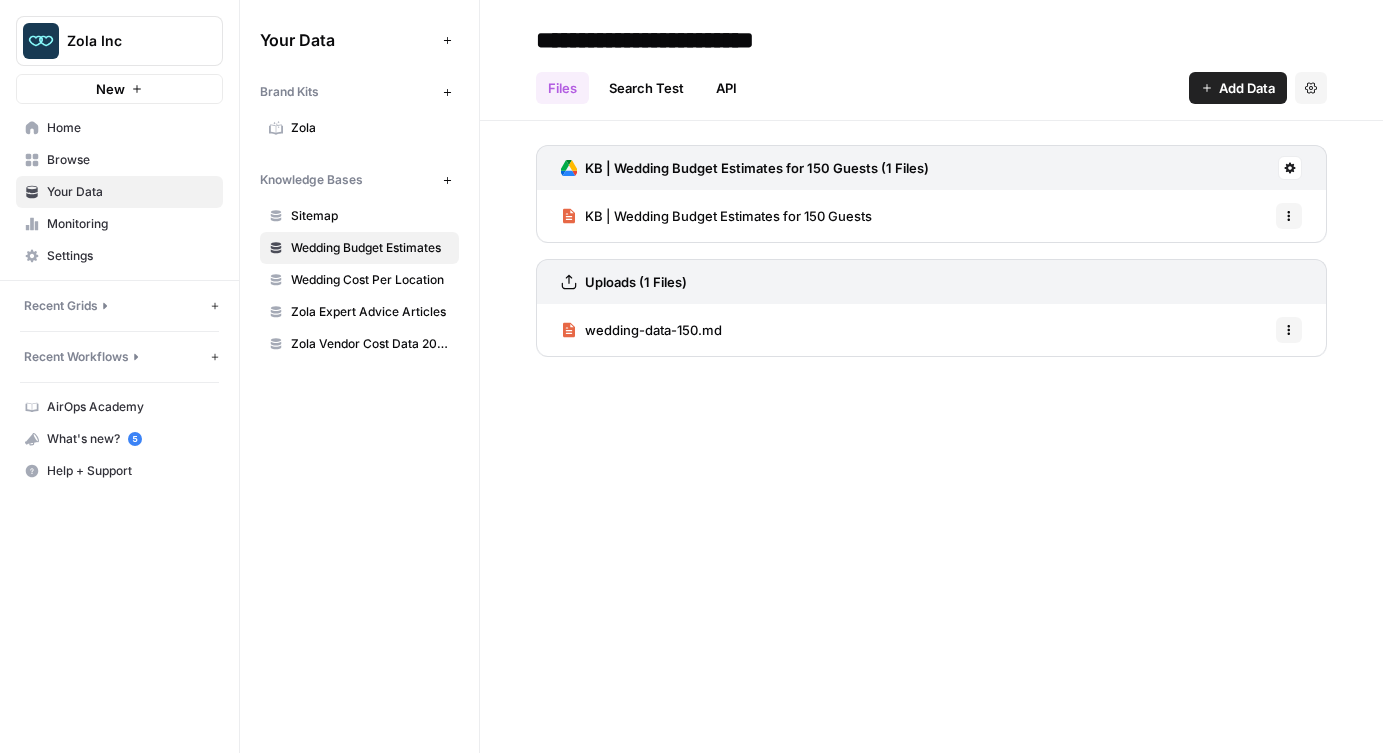 click on "KB | Wedding Budget Estimates for 150 Guests" at bounding box center (728, 216) 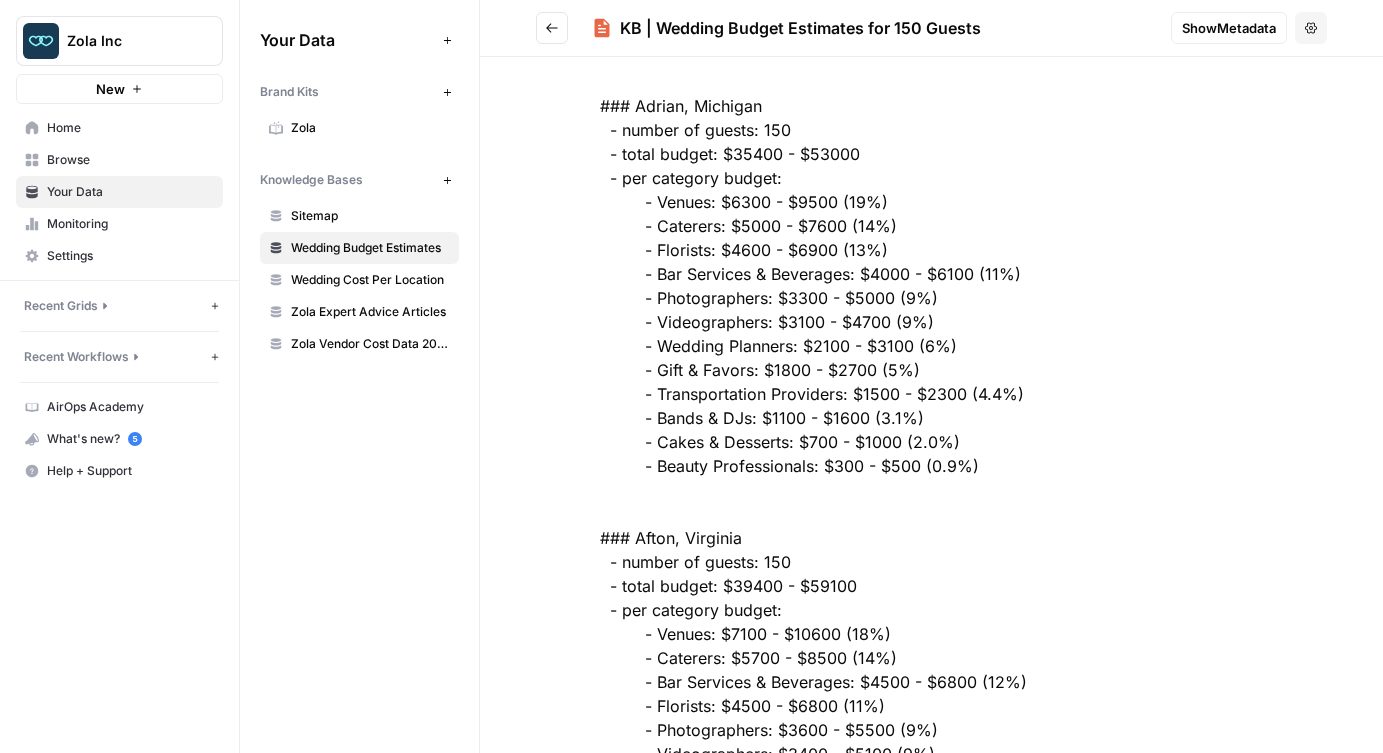 scroll, scrollTop: 1565, scrollLeft: 0, axis: vertical 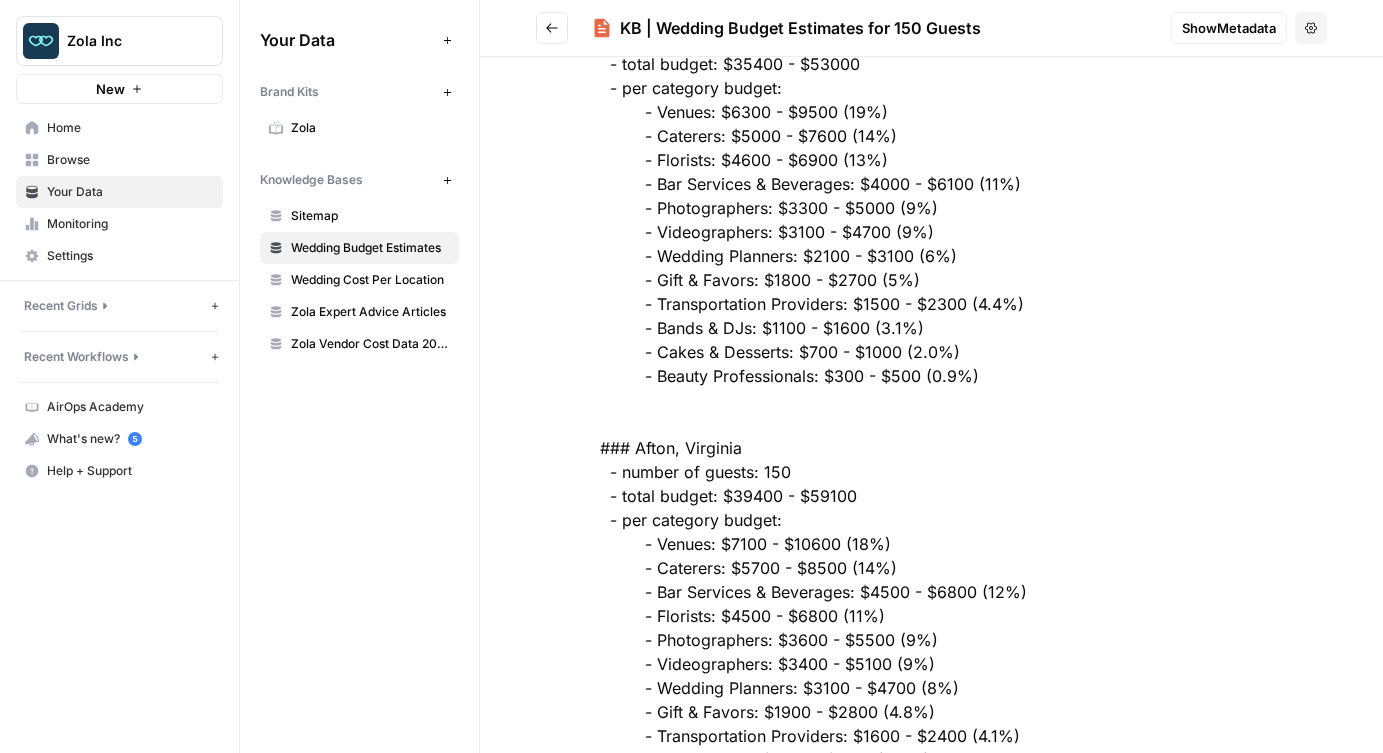 click at bounding box center (931, 215056) 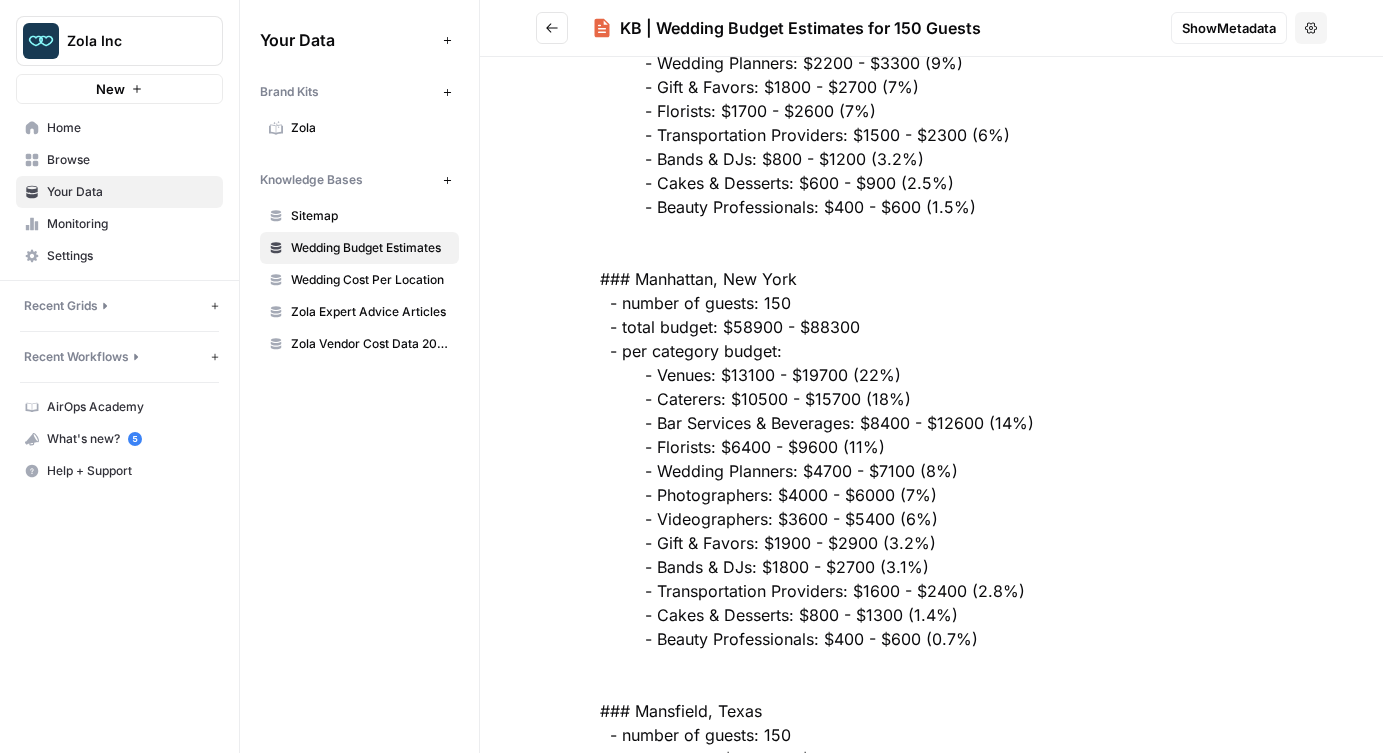 scroll, scrollTop: 221196, scrollLeft: 0, axis: vertical 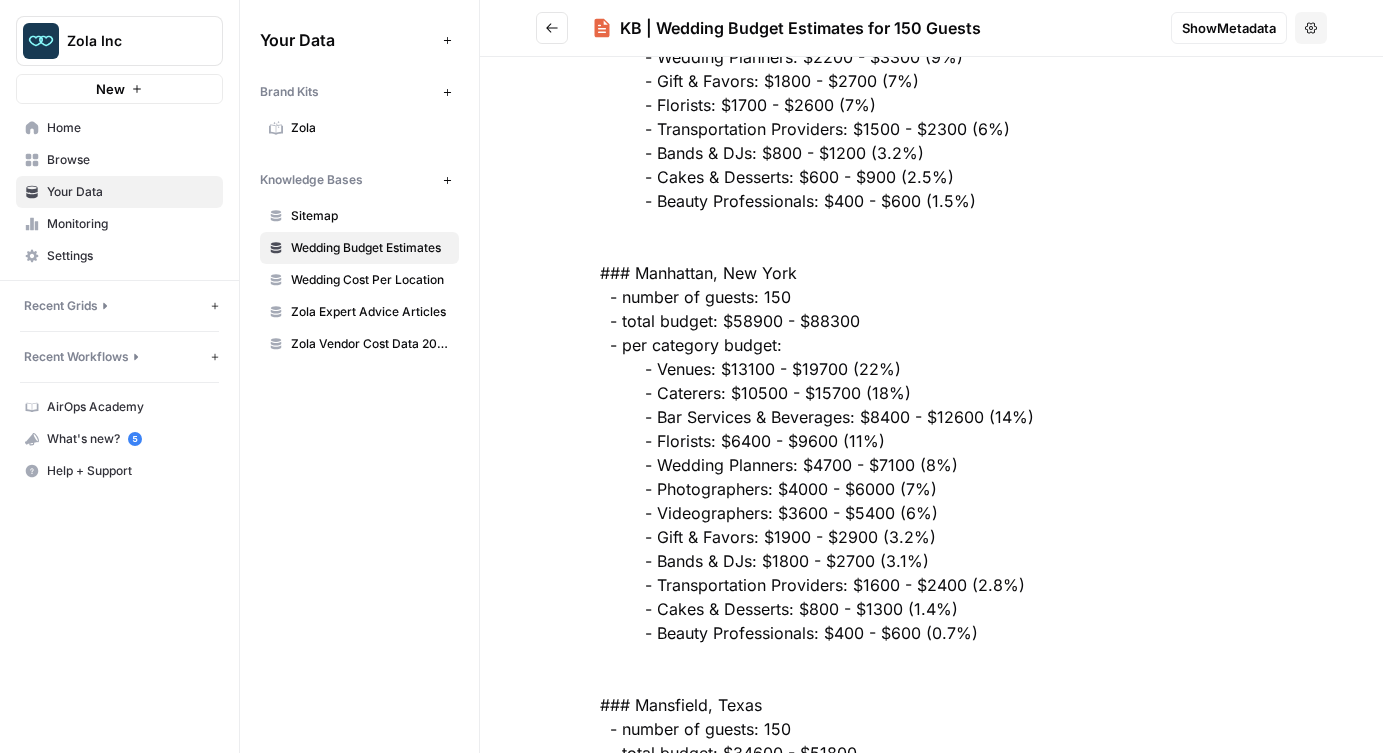 drag, startPoint x: 774, startPoint y: 488, endPoint x: 893, endPoint y: 488, distance: 119 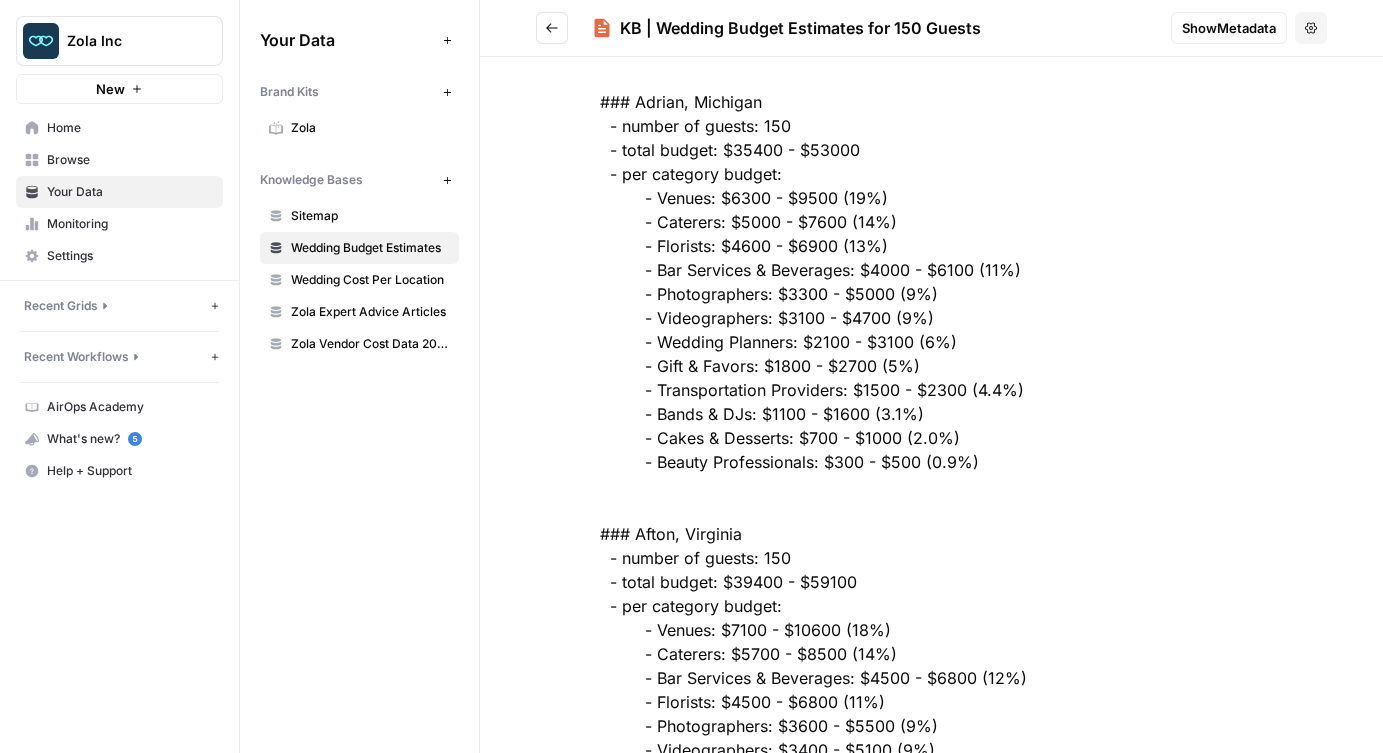 scroll, scrollTop: 1472, scrollLeft: 0, axis: vertical 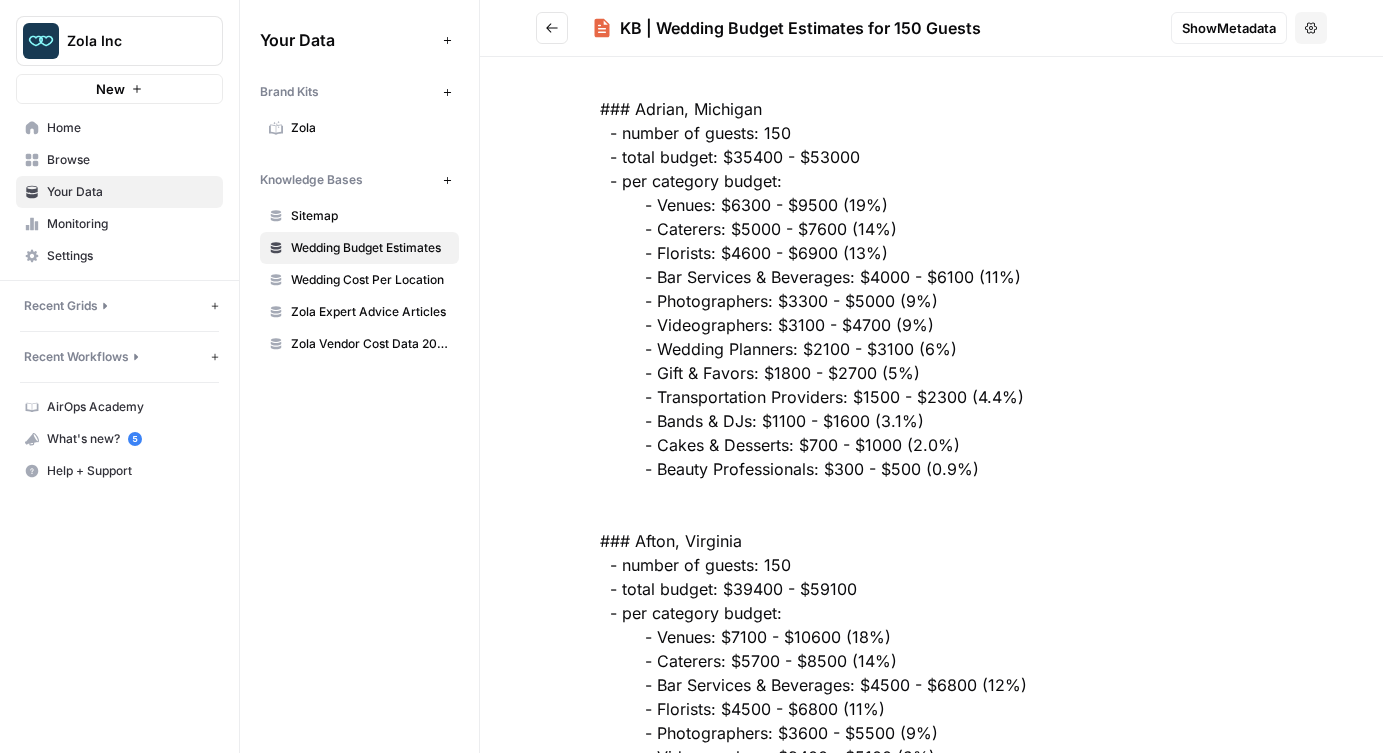 drag, startPoint x: 636, startPoint y: 109, endPoint x: 785, endPoint y: 108, distance: 149.00336 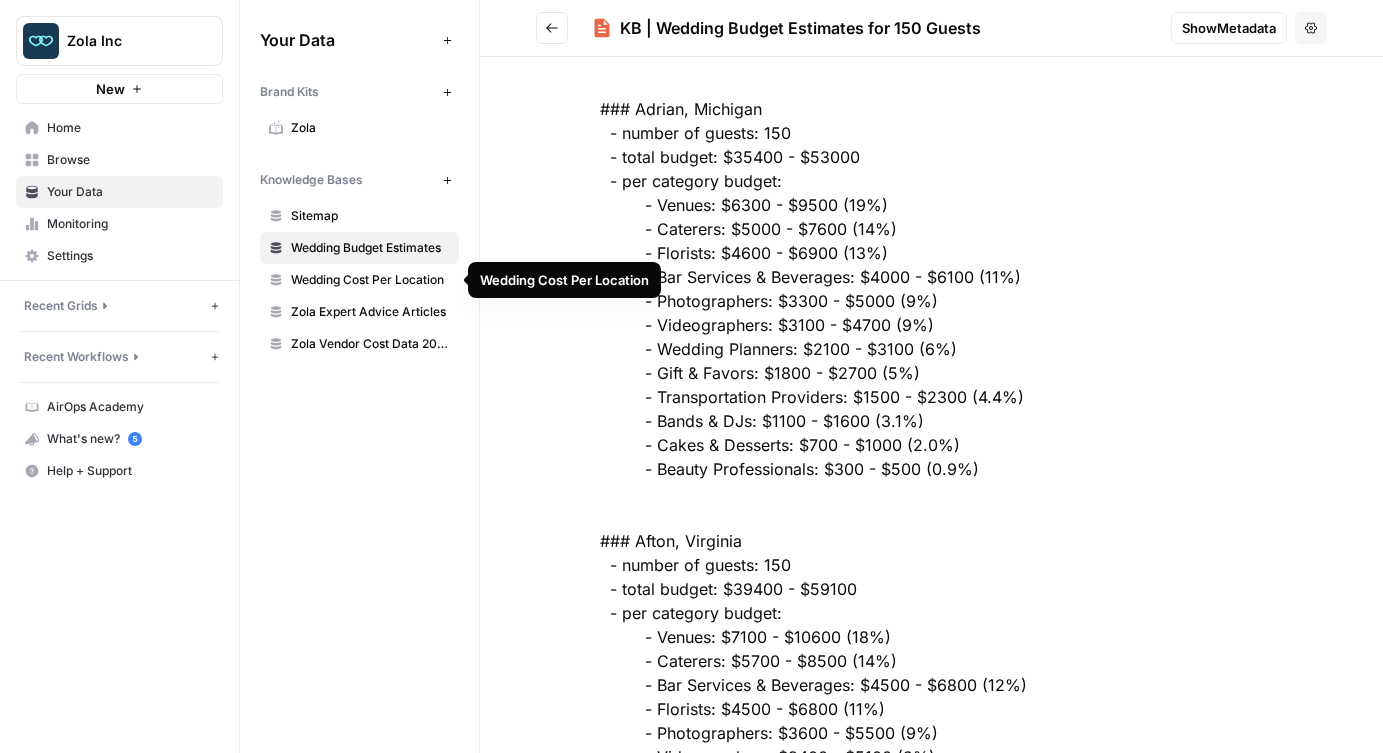 click on "Zola Expert Advice Articles" at bounding box center [370, 312] 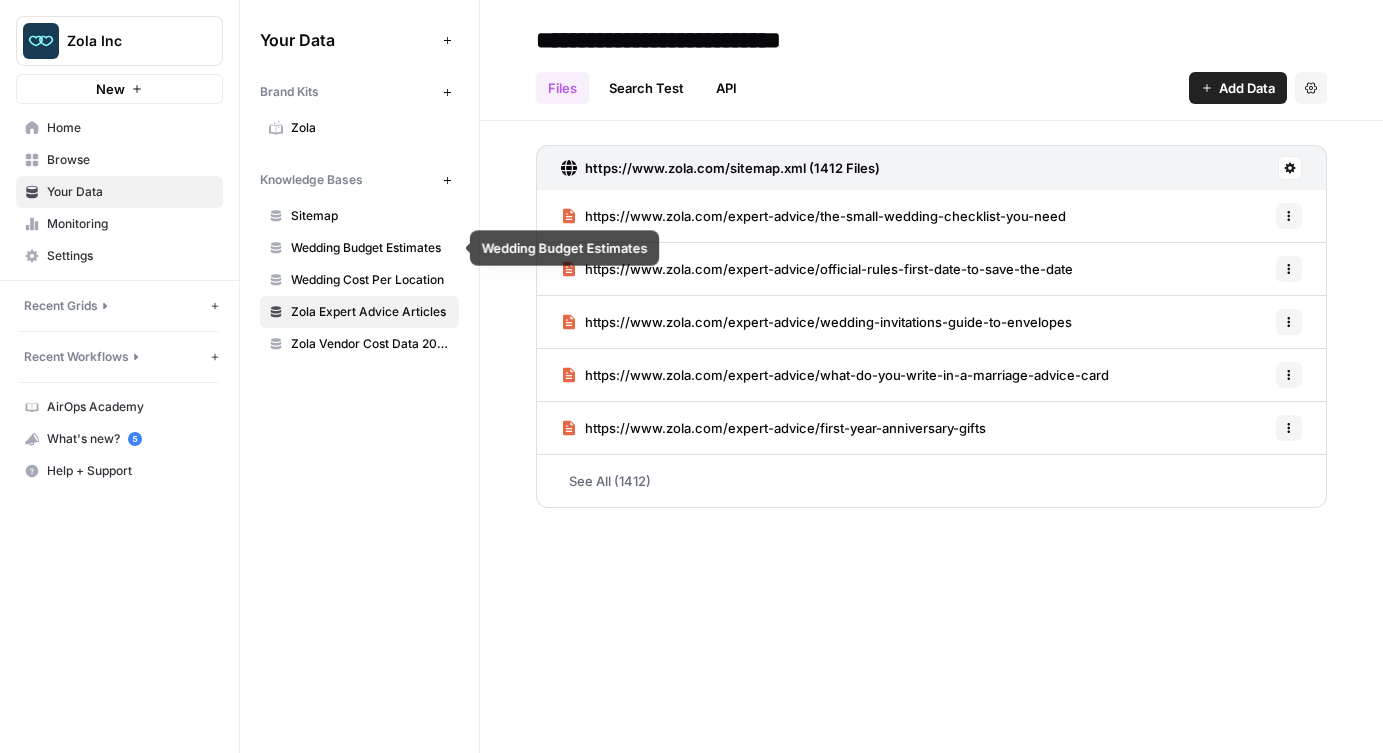 click on "Sitemap" at bounding box center [370, 216] 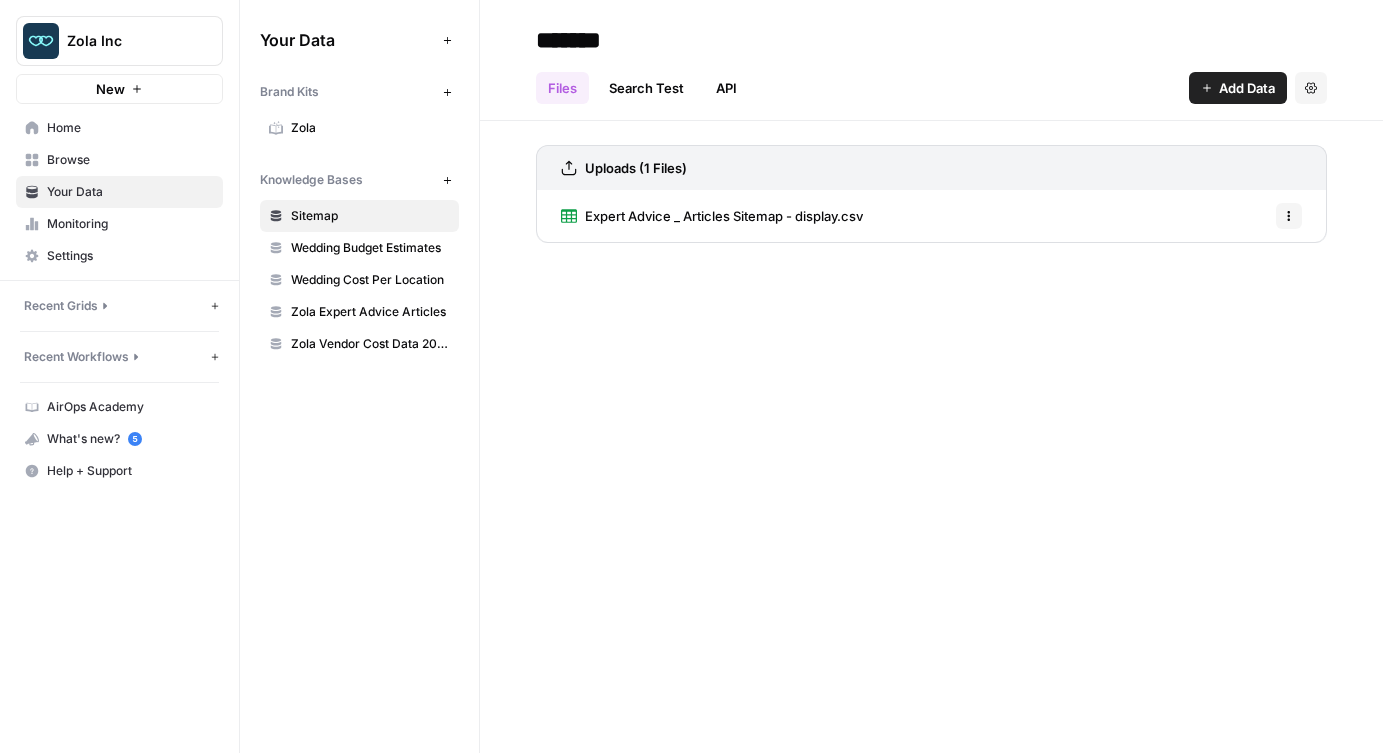 click on "Expert Advice _ Articles Sitemap - display.csv" at bounding box center (724, 216) 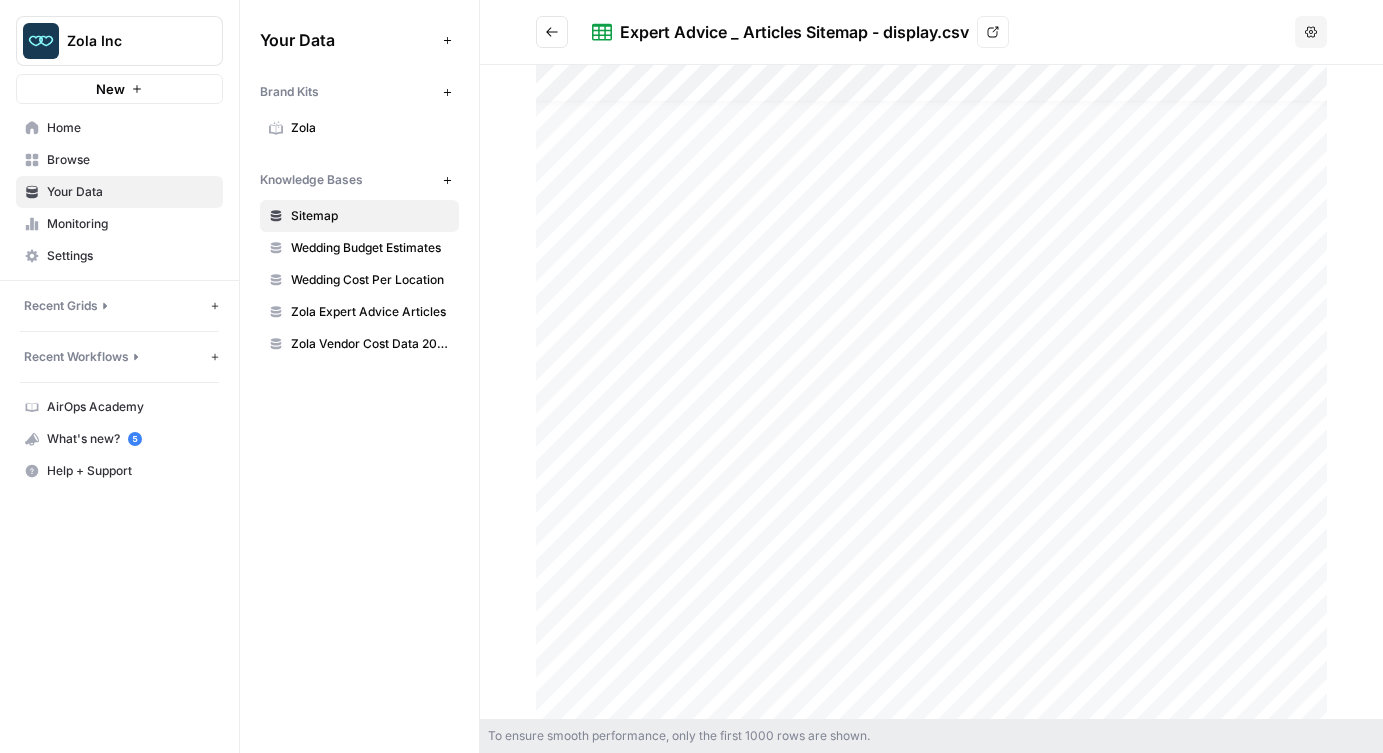 scroll, scrollTop: 0, scrollLeft: 0, axis: both 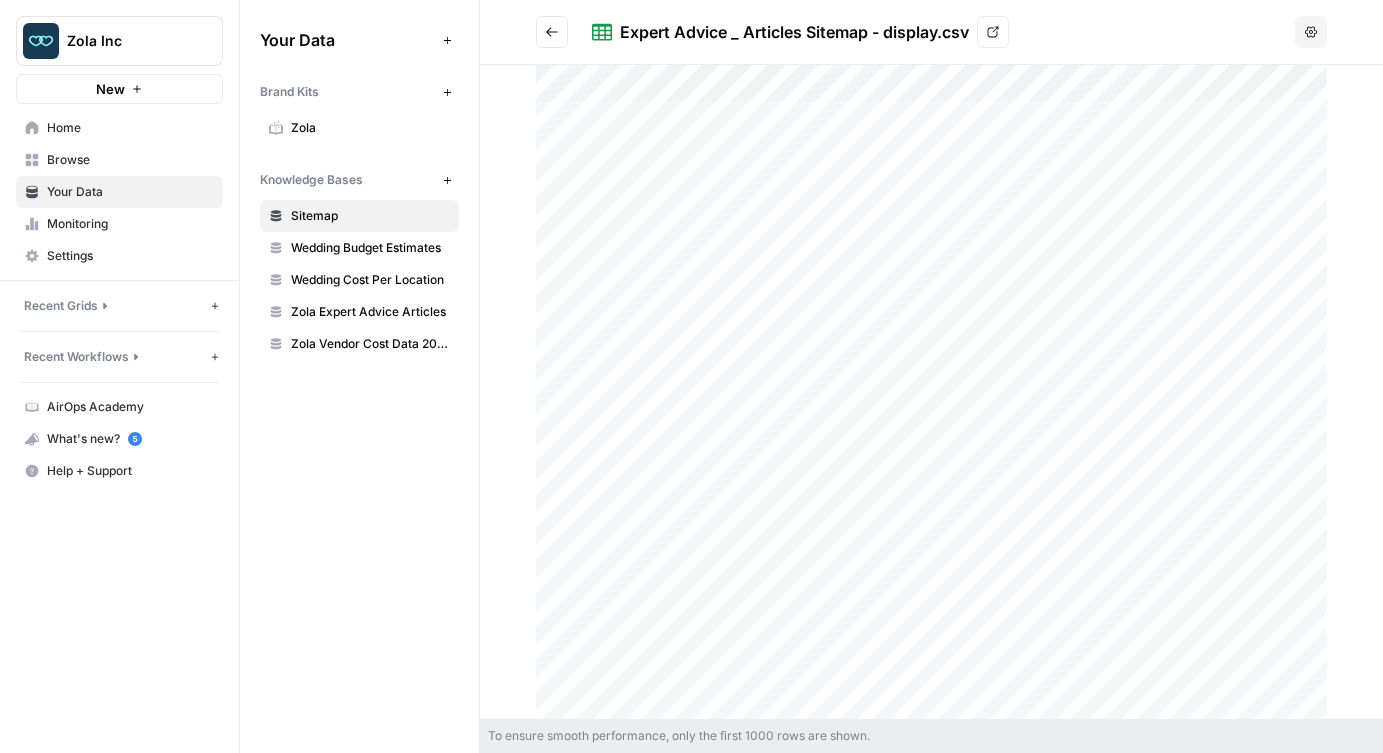 click 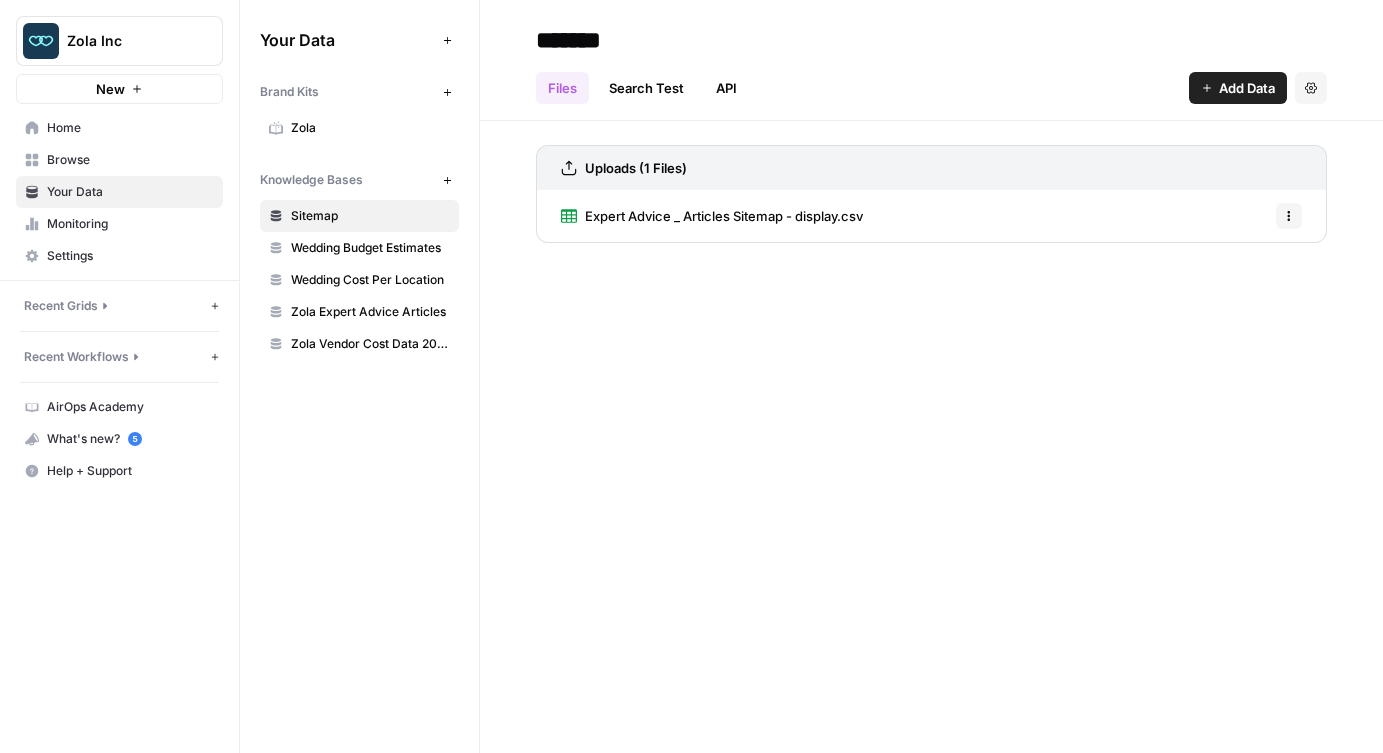 click on "*******" at bounding box center [688, 40] 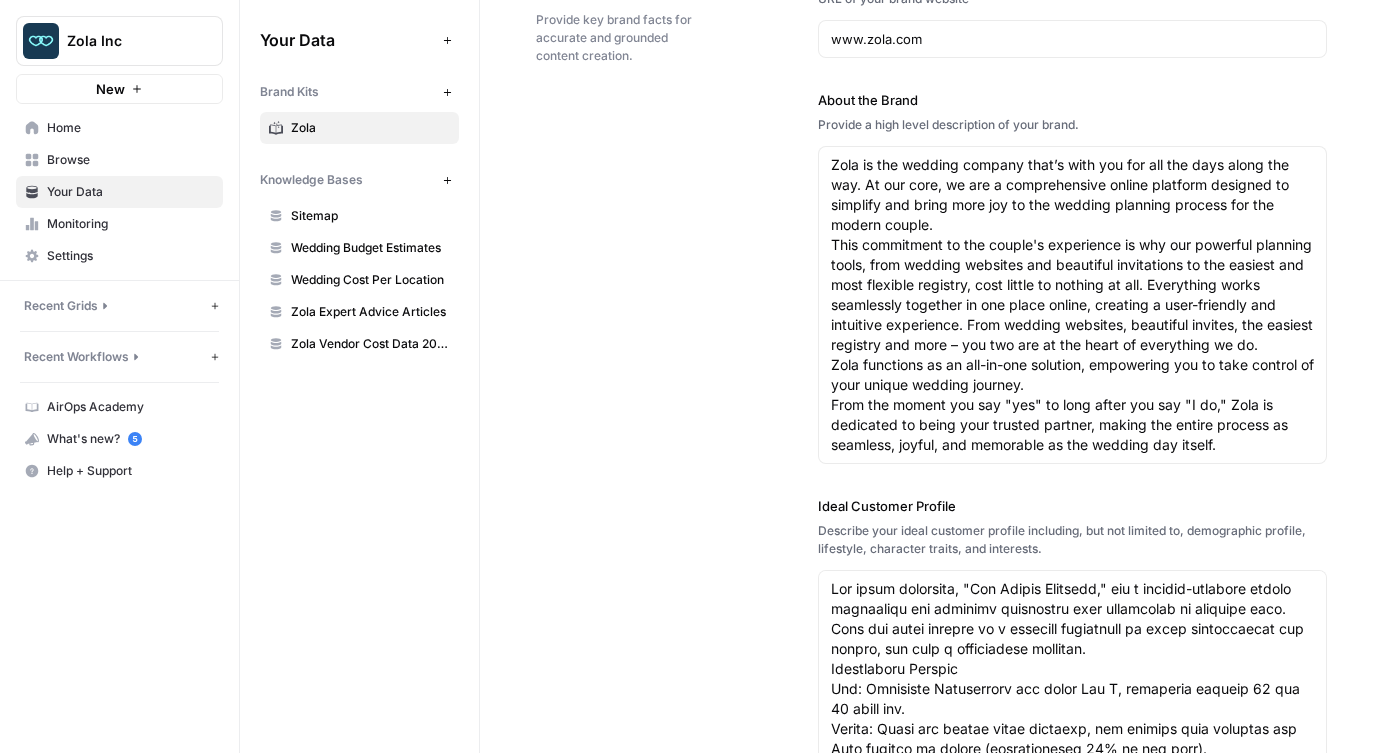 scroll, scrollTop: 0, scrollLeft: 0, axis: both 